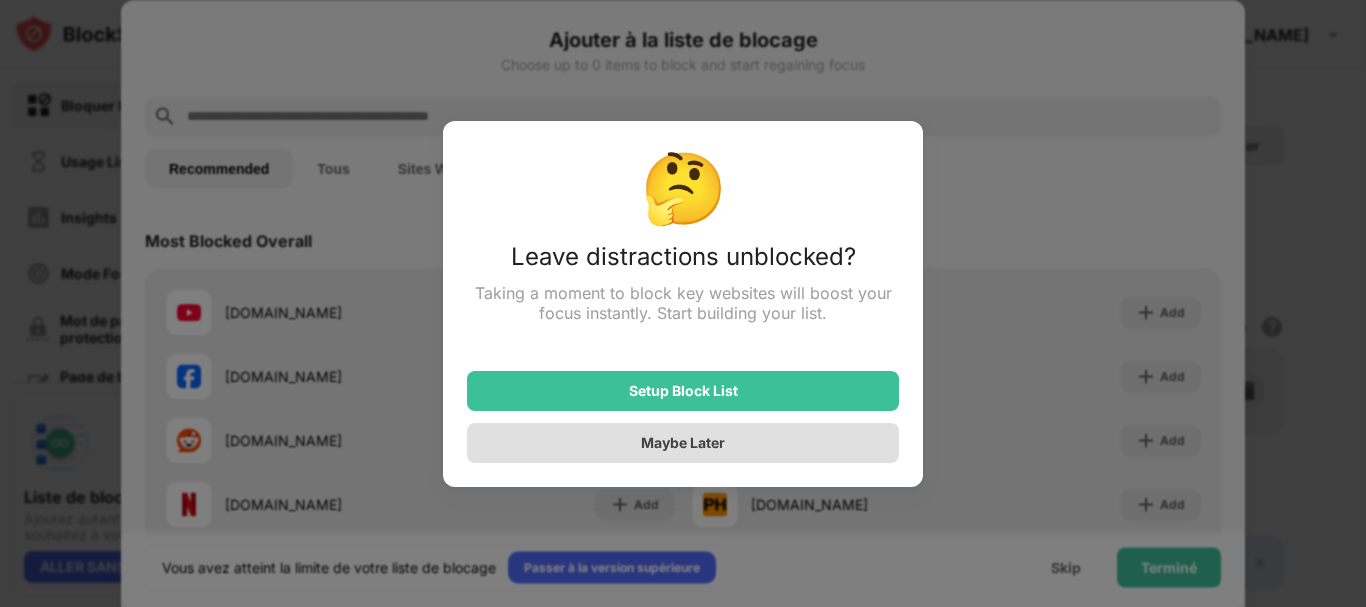 scroll, scrollTop: 0, scrollLeft: 0, axis: both 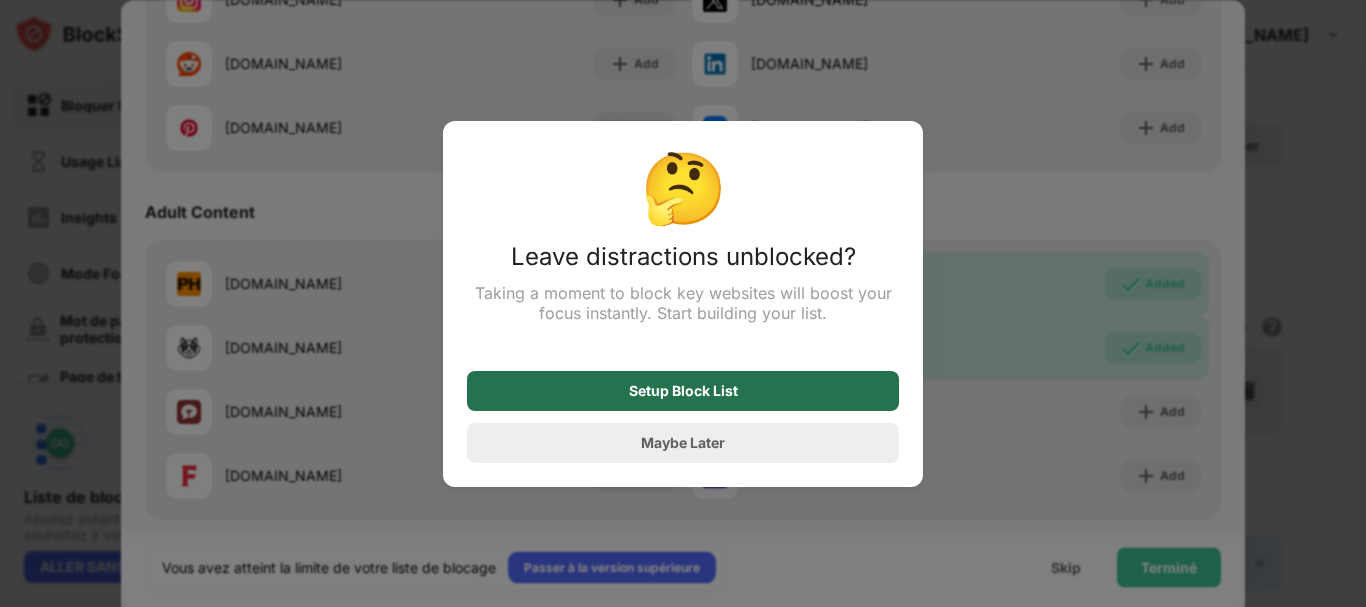 click on "Setup Block List" at bounding box center (683, 391) 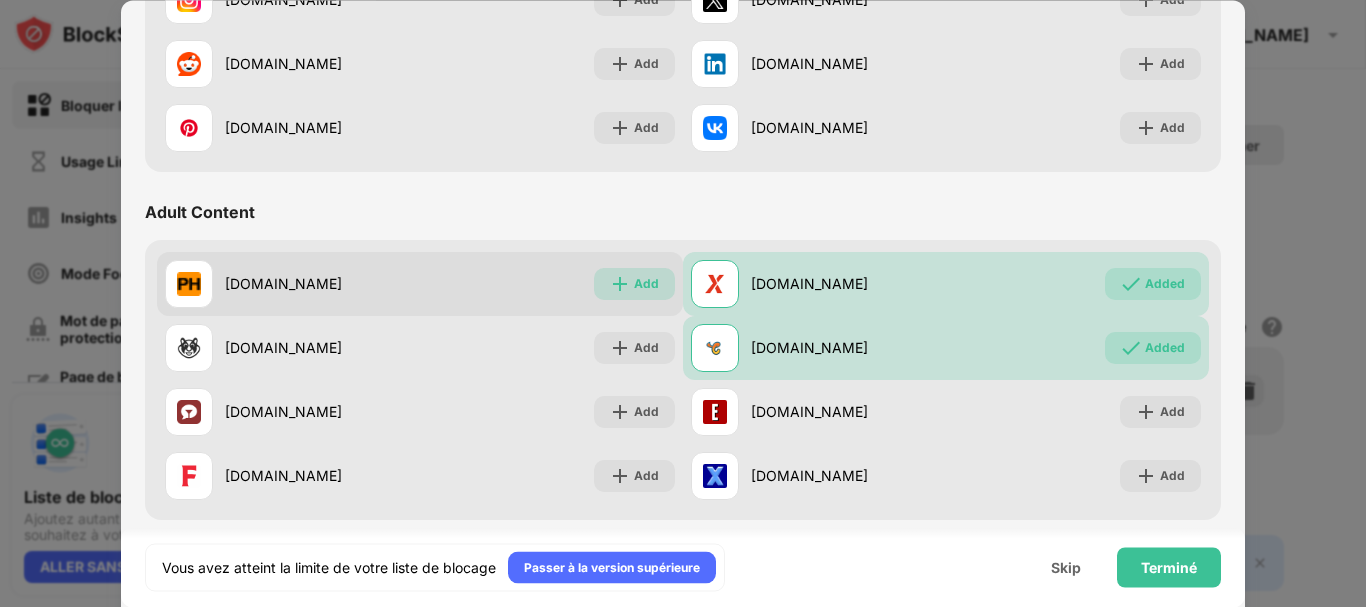 click on "Add" at bounding box center [634, 284] 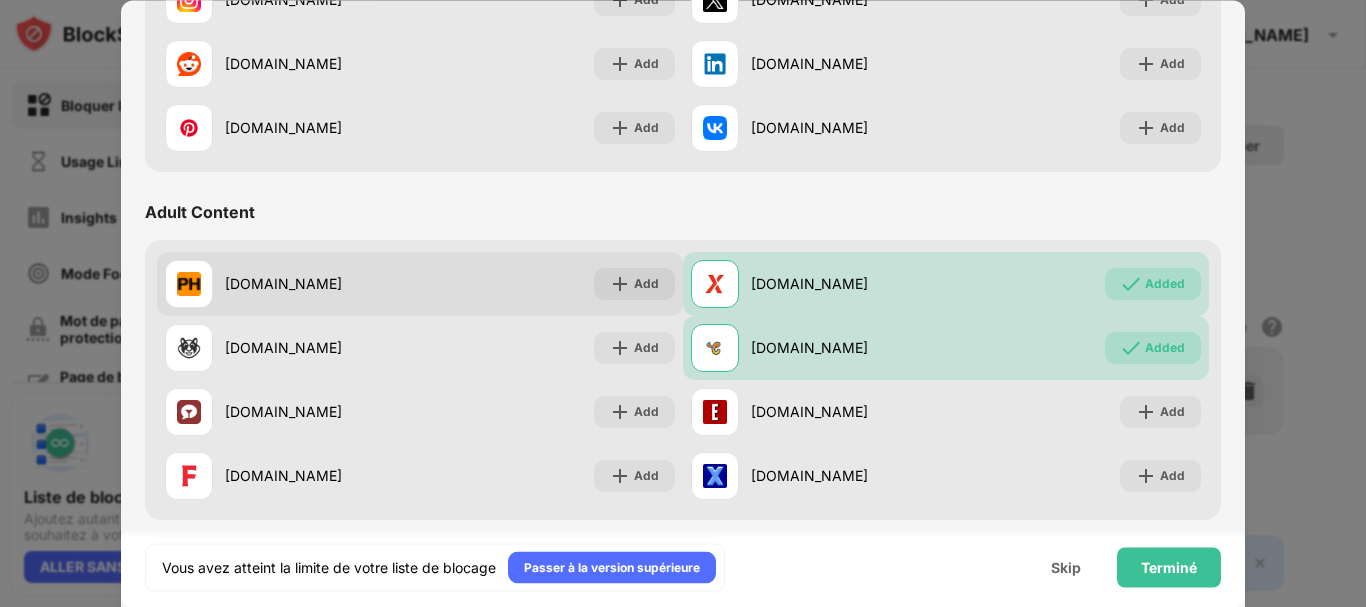 click on "Add" at bounding box center [634, 284] 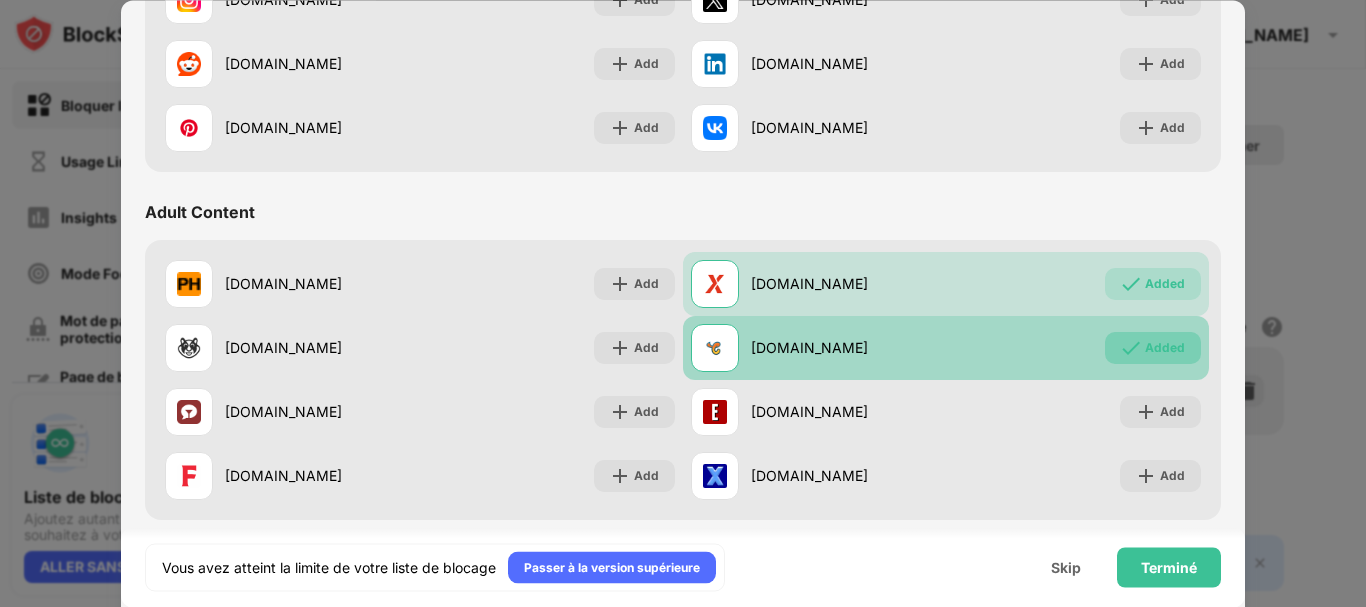 click at bounding box center (1131, 348) 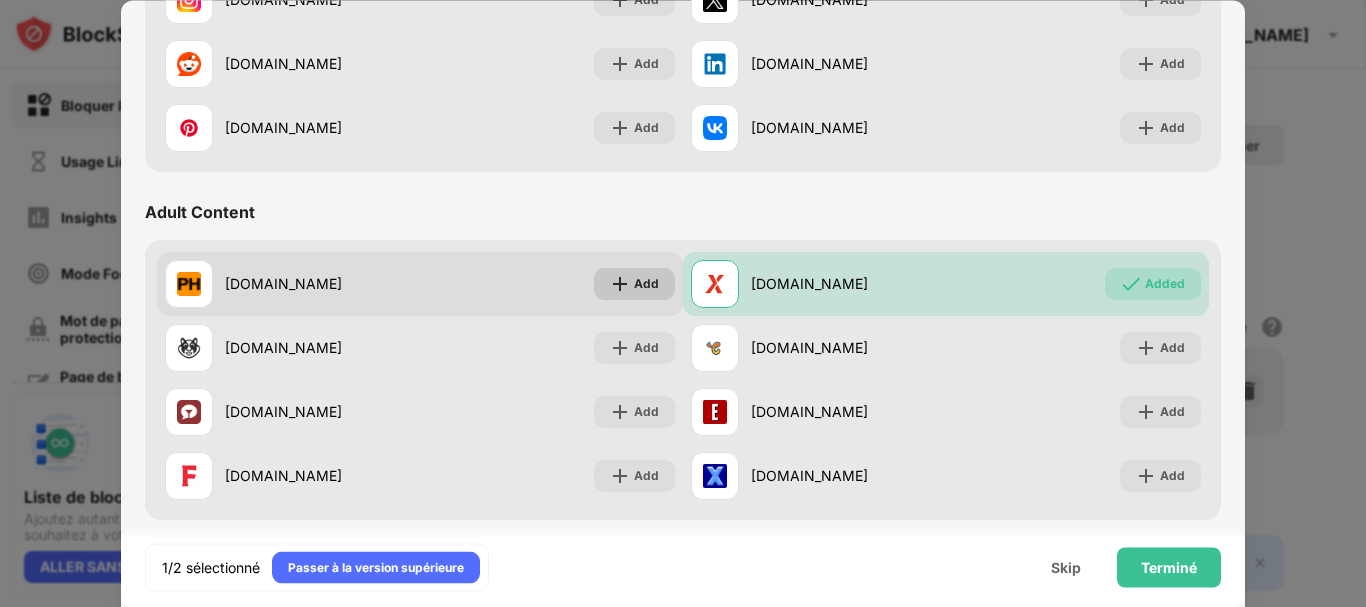 click at bounding box center [620, 284] 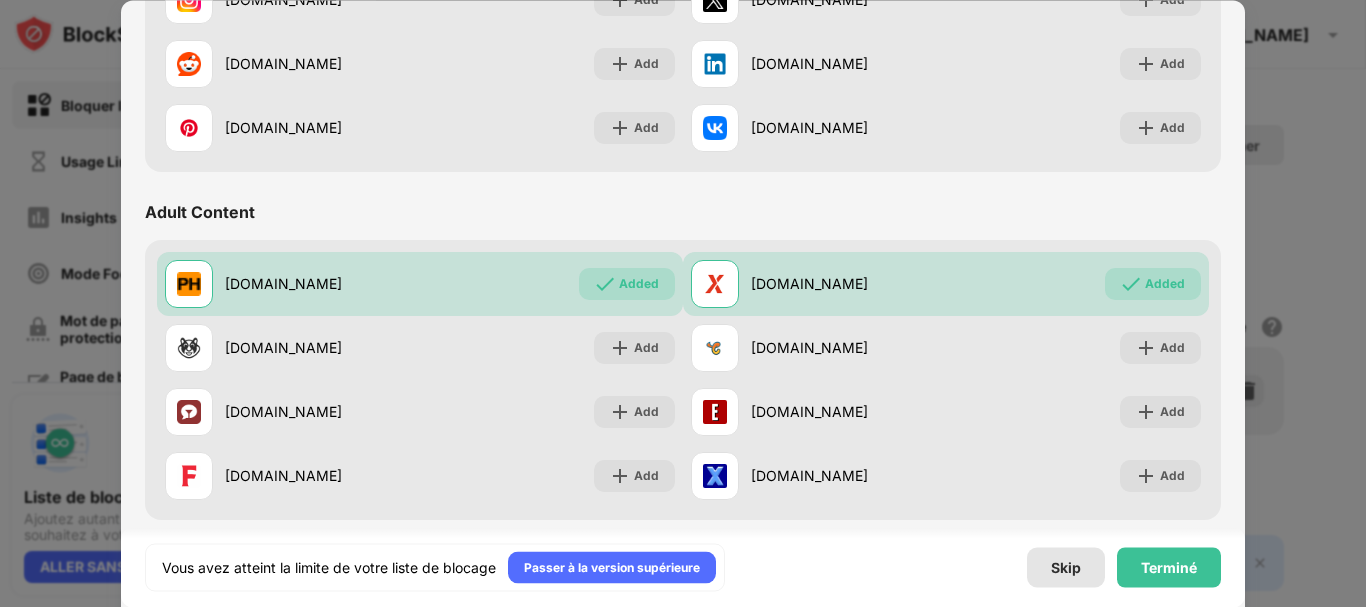 click on "Skip" at bounding box center [1066, 567] 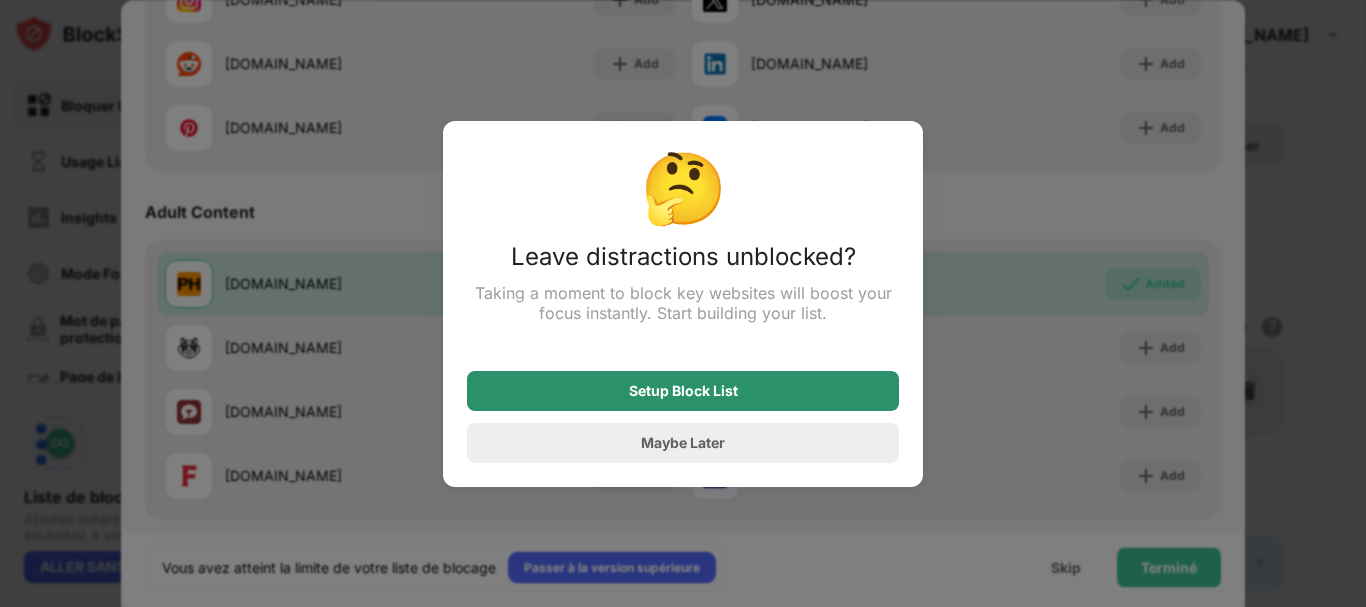 click on "Setup Block List" at bounding box center [683, 391] 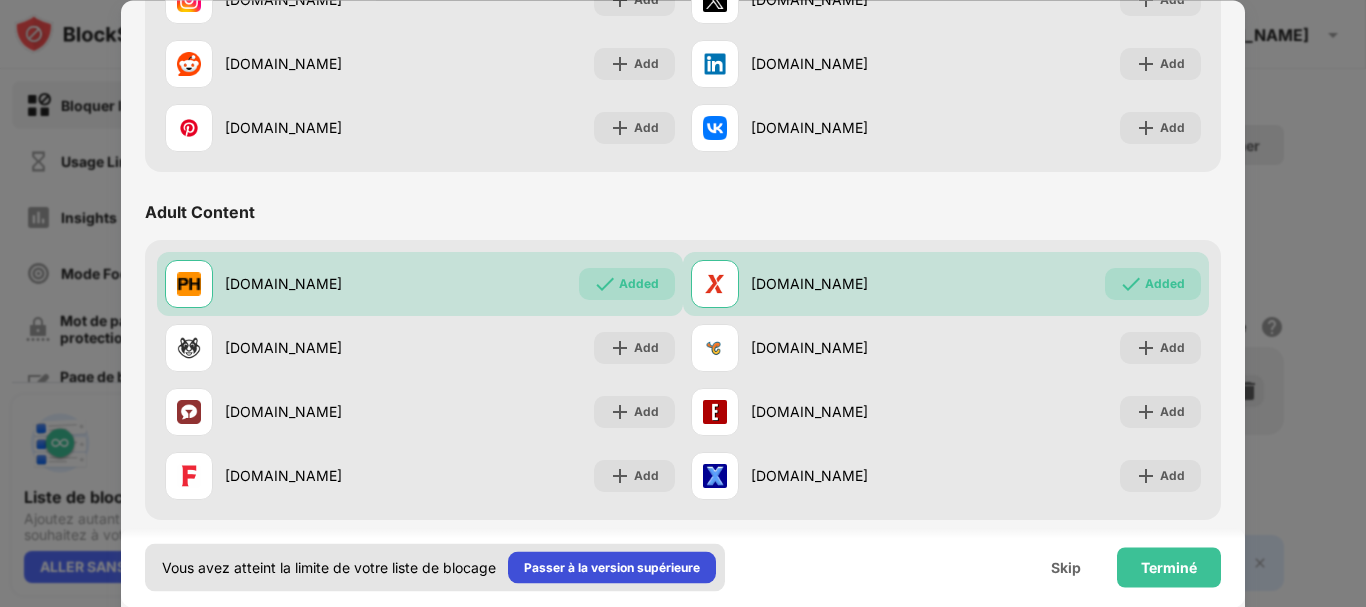 click on "Passer à la version supérieure" at bounding box center [612, 567] 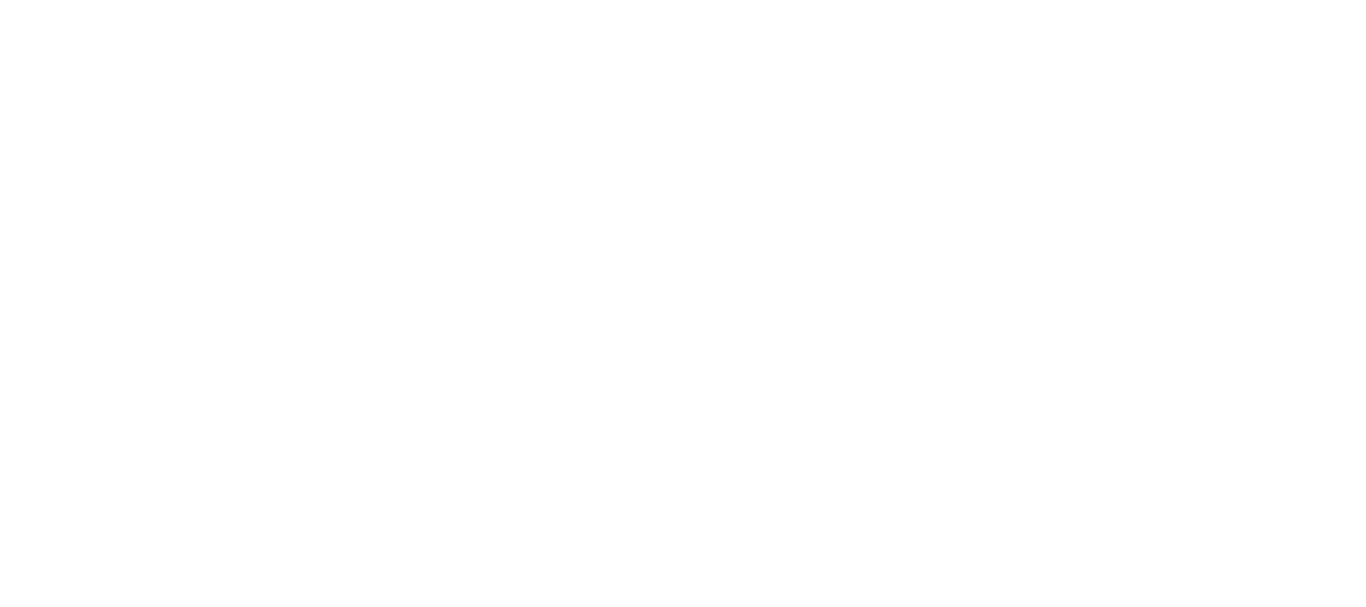 scroll, scrollTop: 0, scrollLeft: 0, axis: both 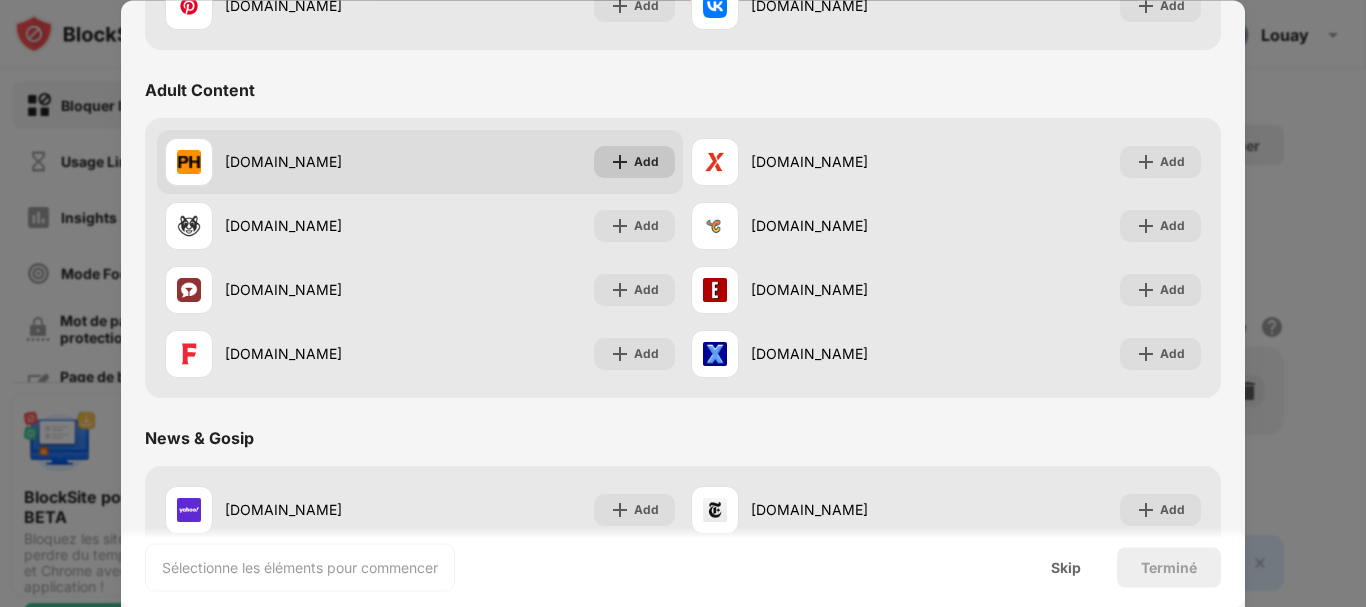 click on "Add" at bounding box center [646, 162] 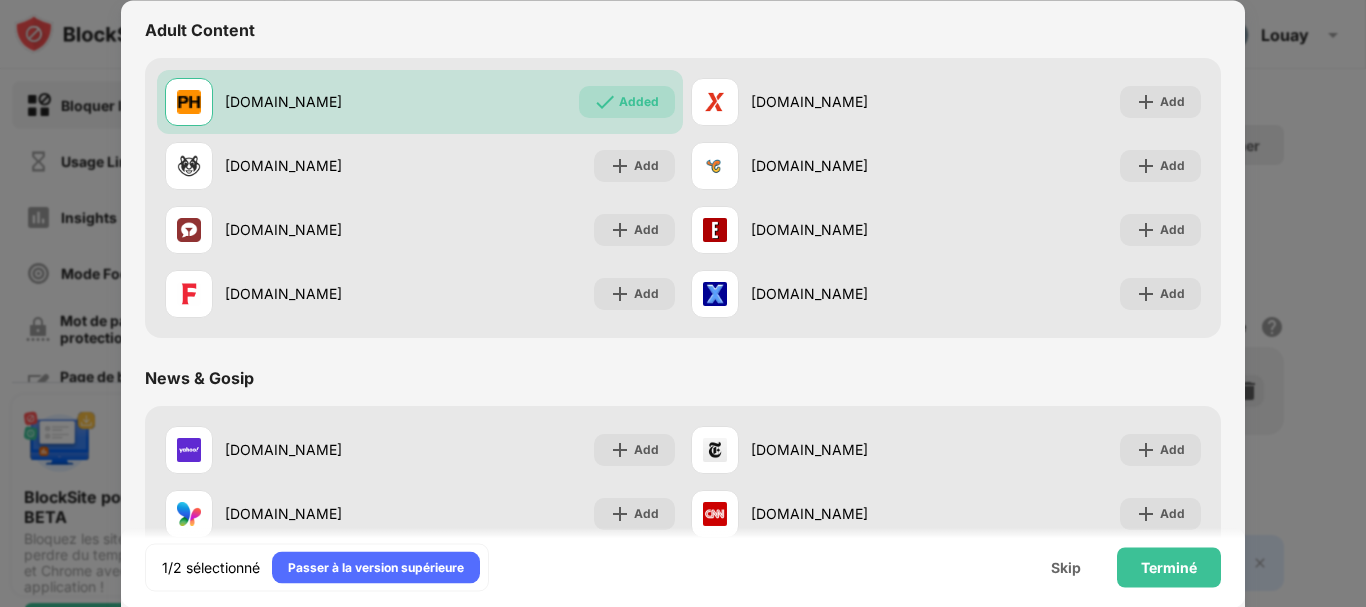 scroll, scrollTop: 856, scrollLeft: 0, axis: vertical 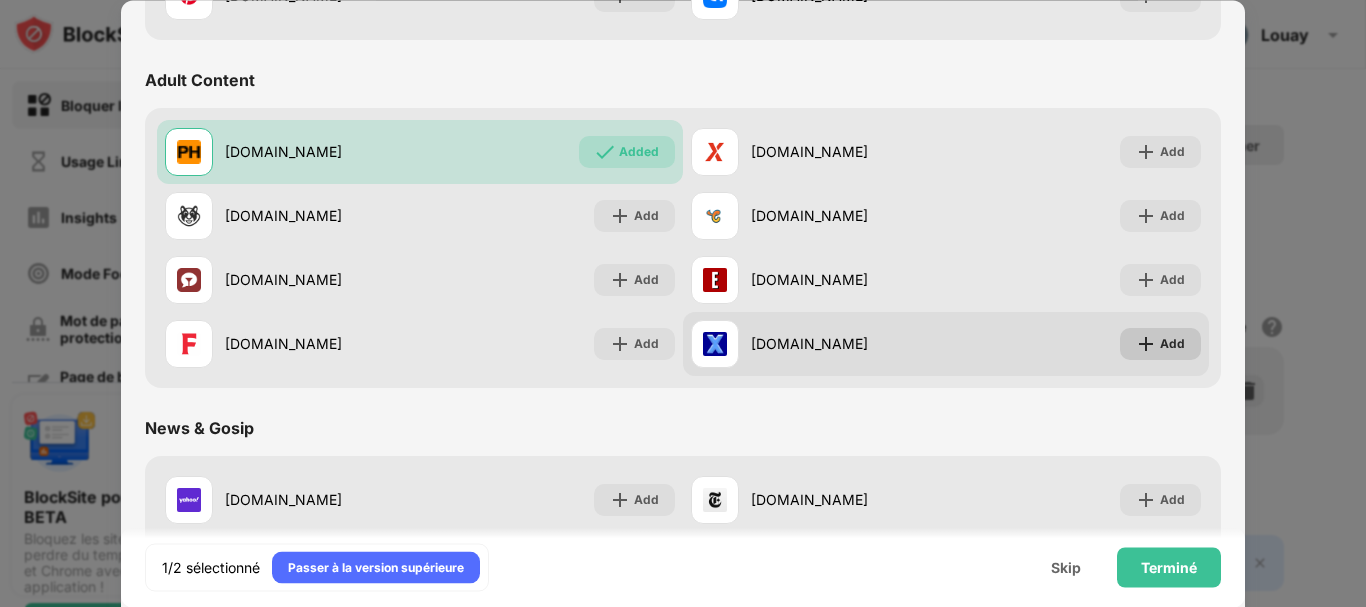 click at bounding box center (1146, 344) 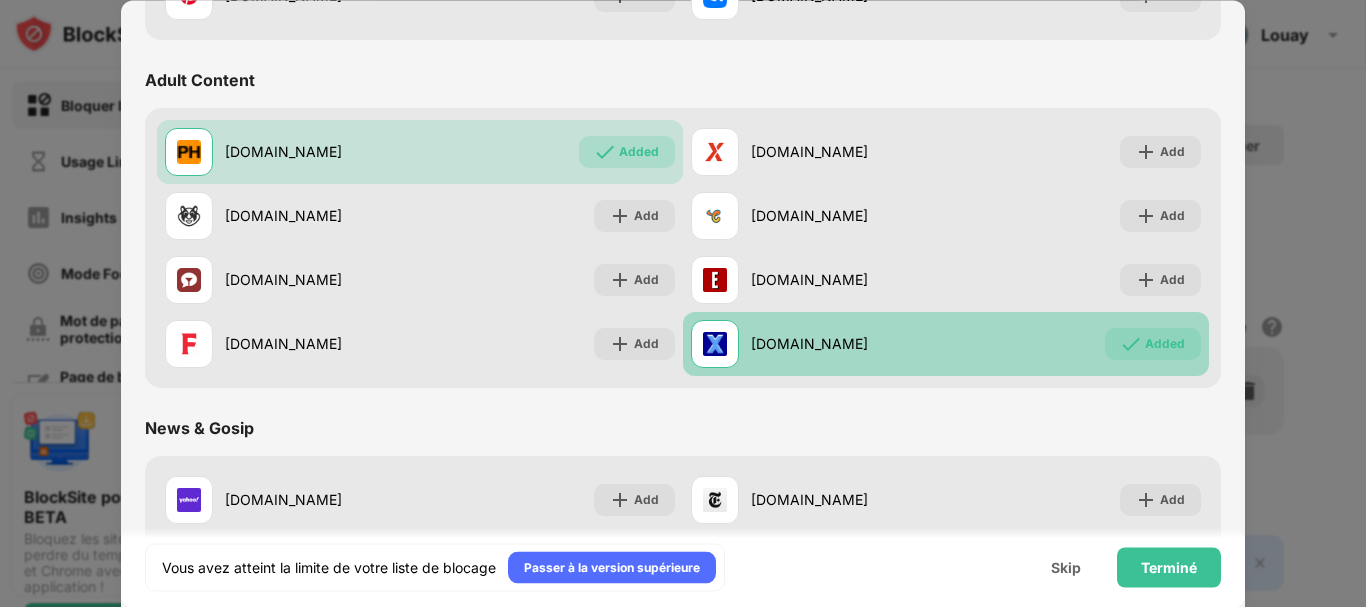 click on "Added" at bounding box center [1165, 344] 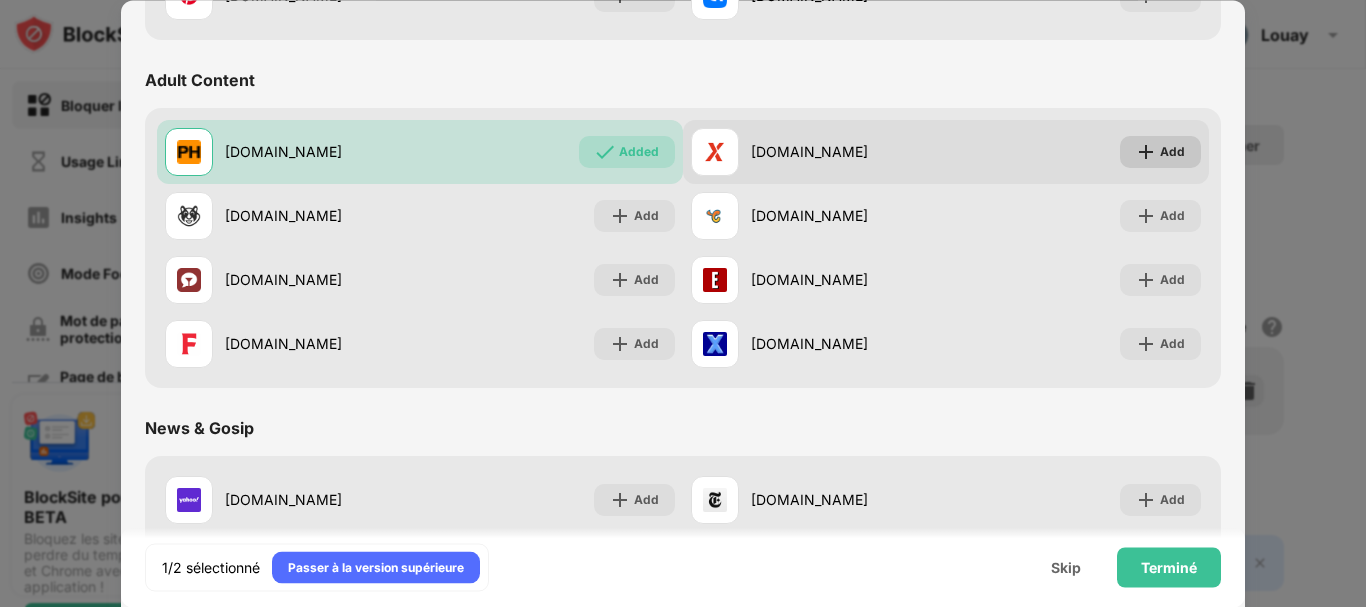 click on "Add" at bounding box center (1172, 152) 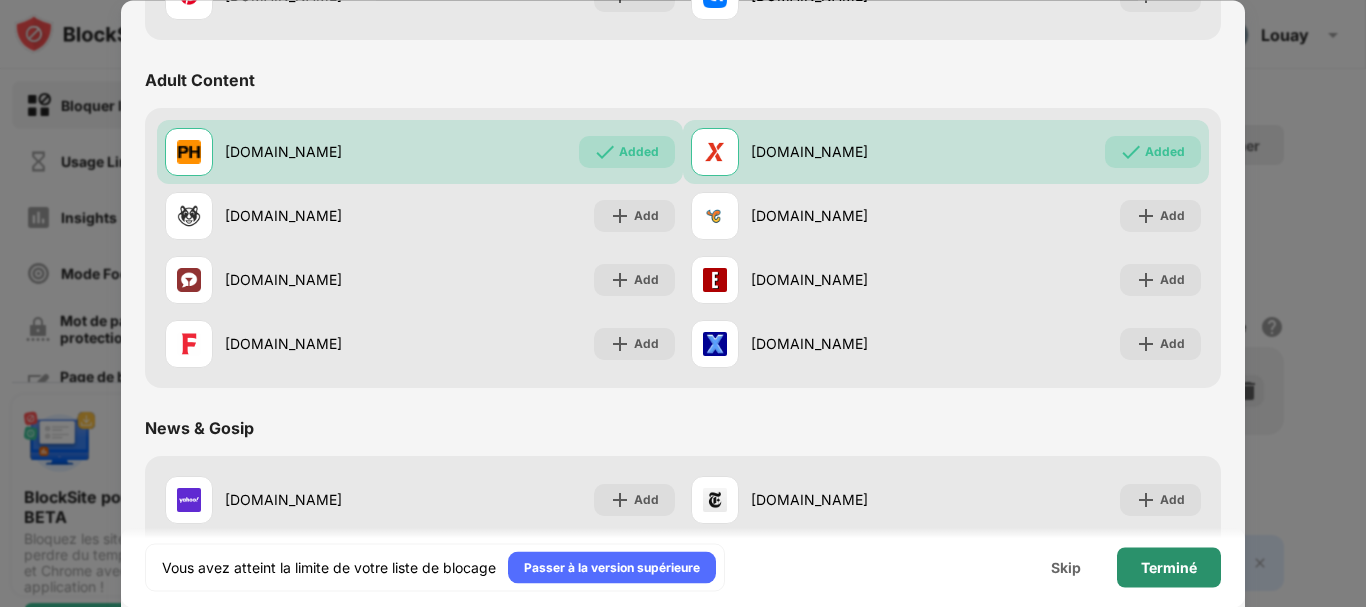 click on "Terminé" at bounding box center (1169, 567) 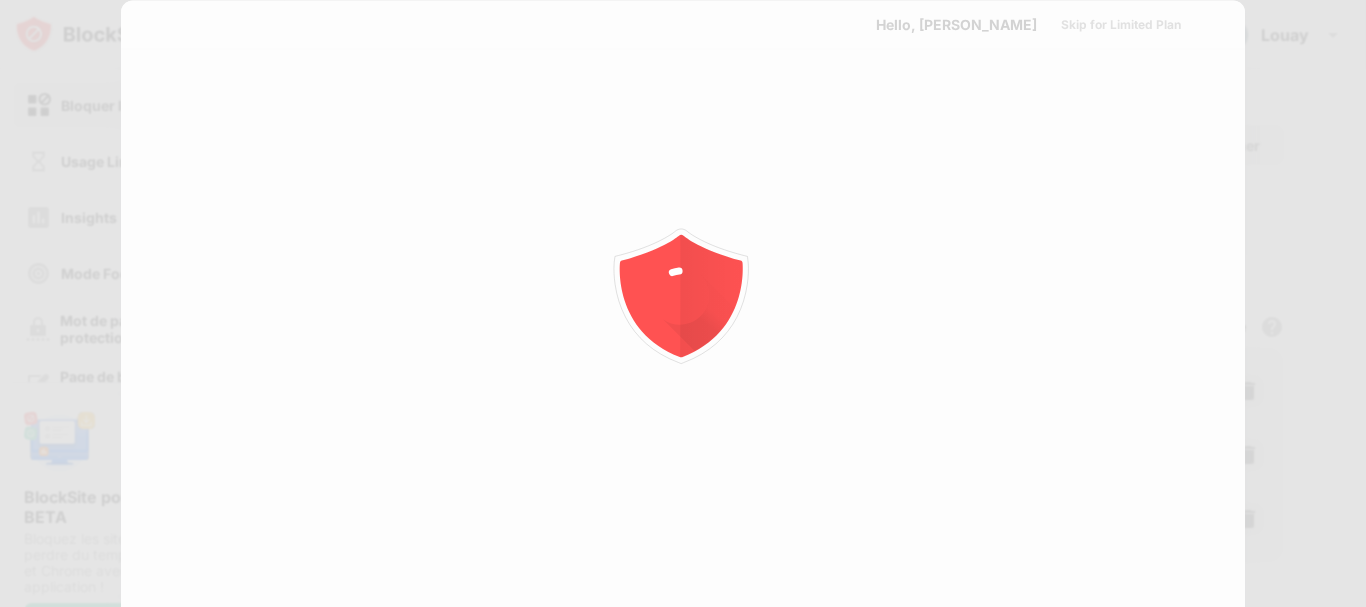 scroll, scrollTop: 0, scrollLeft: 0, axis: both 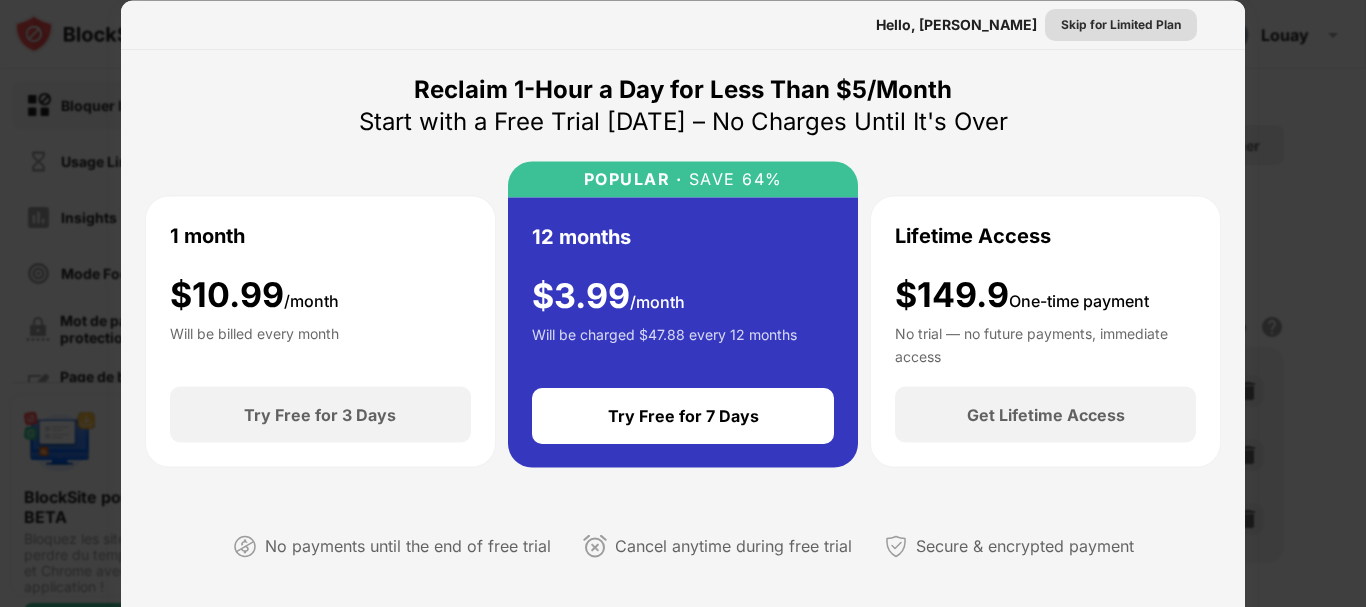 click on "Skip for Limited Plan" at bounding box center [1121, 24] 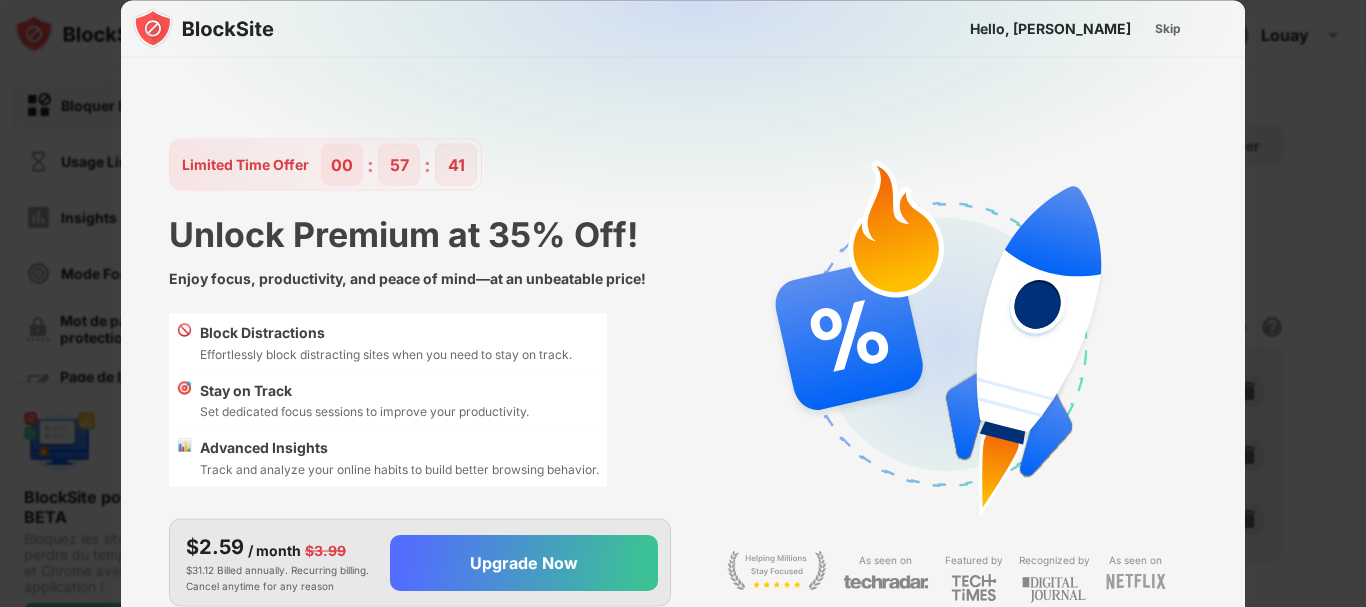 click on "Skip" at bounding box center (1168, 28) 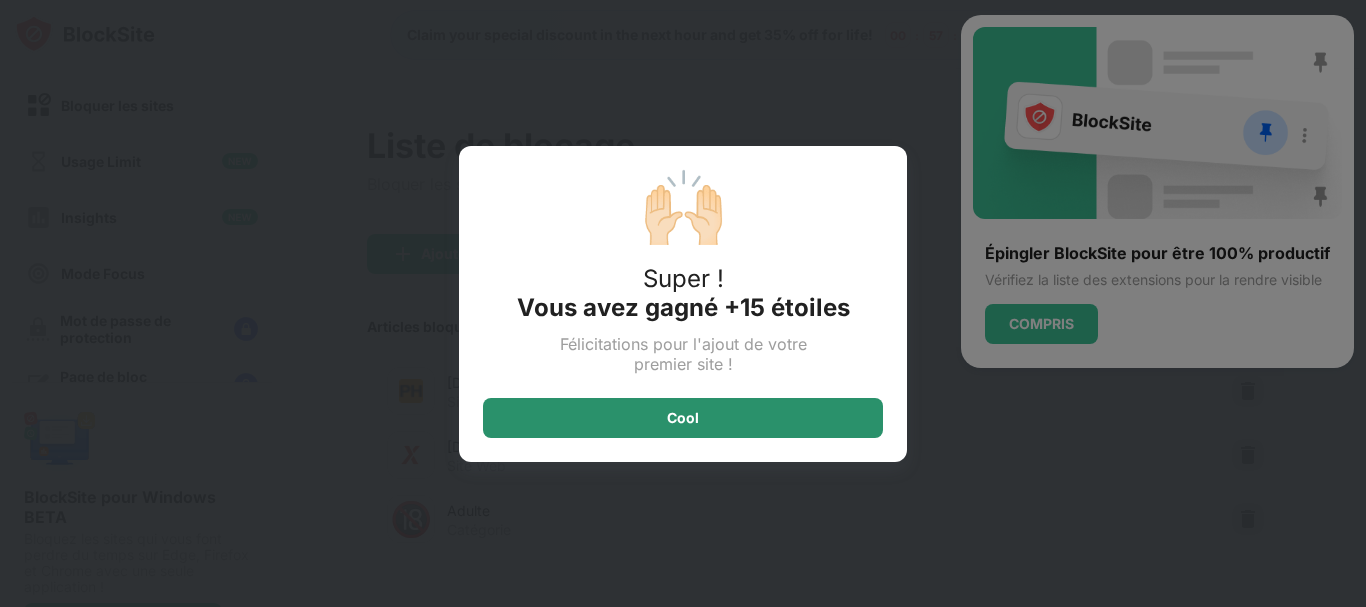 click on "Cool" at bounding box center [683, 418] 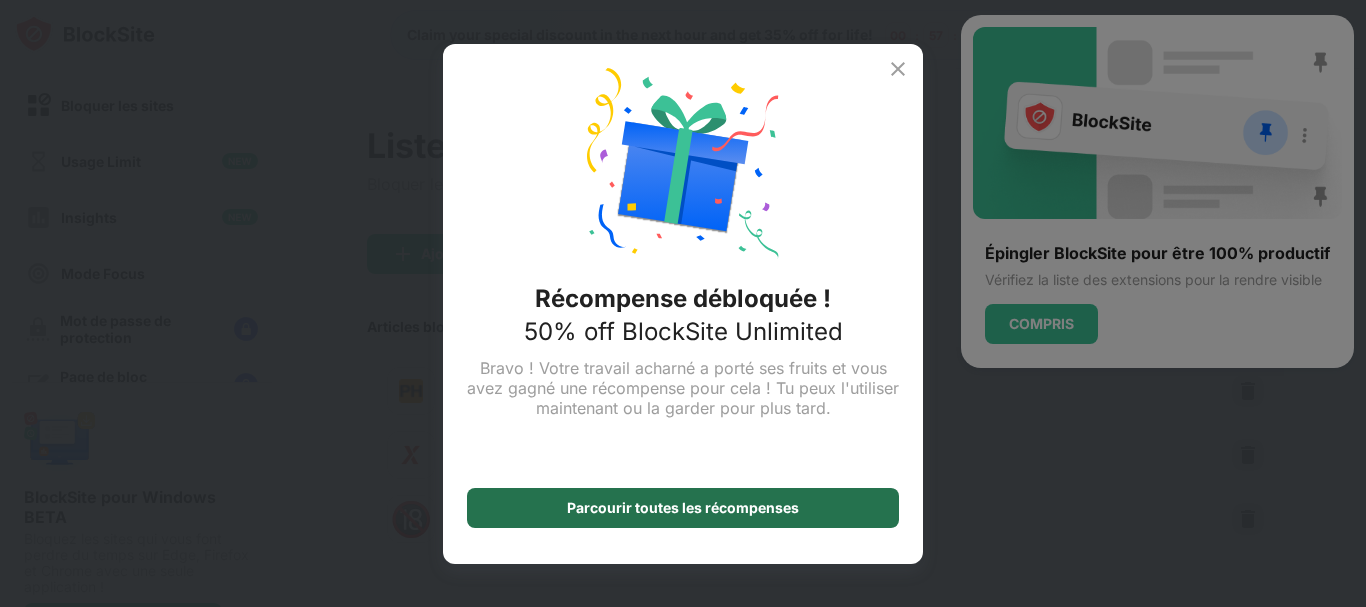 click on "Parcourir toutes les récompenses" at bounding box center (683, 508) 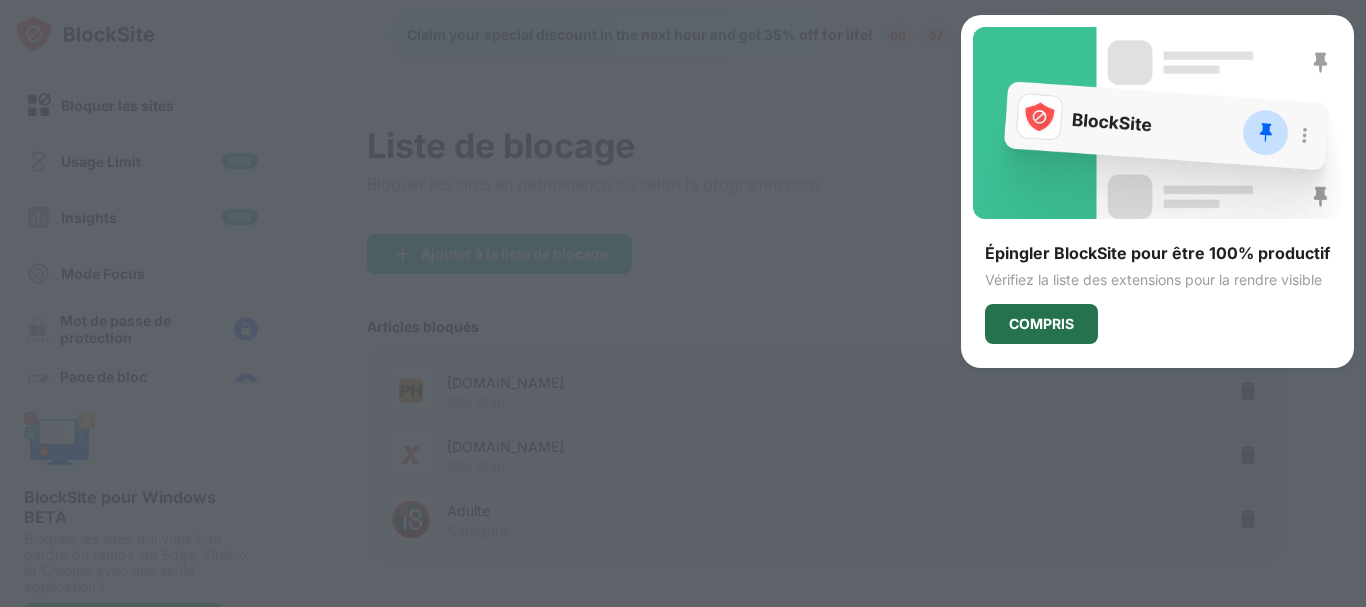 click on "COMPRIS" at bounding box center (1041, 324) 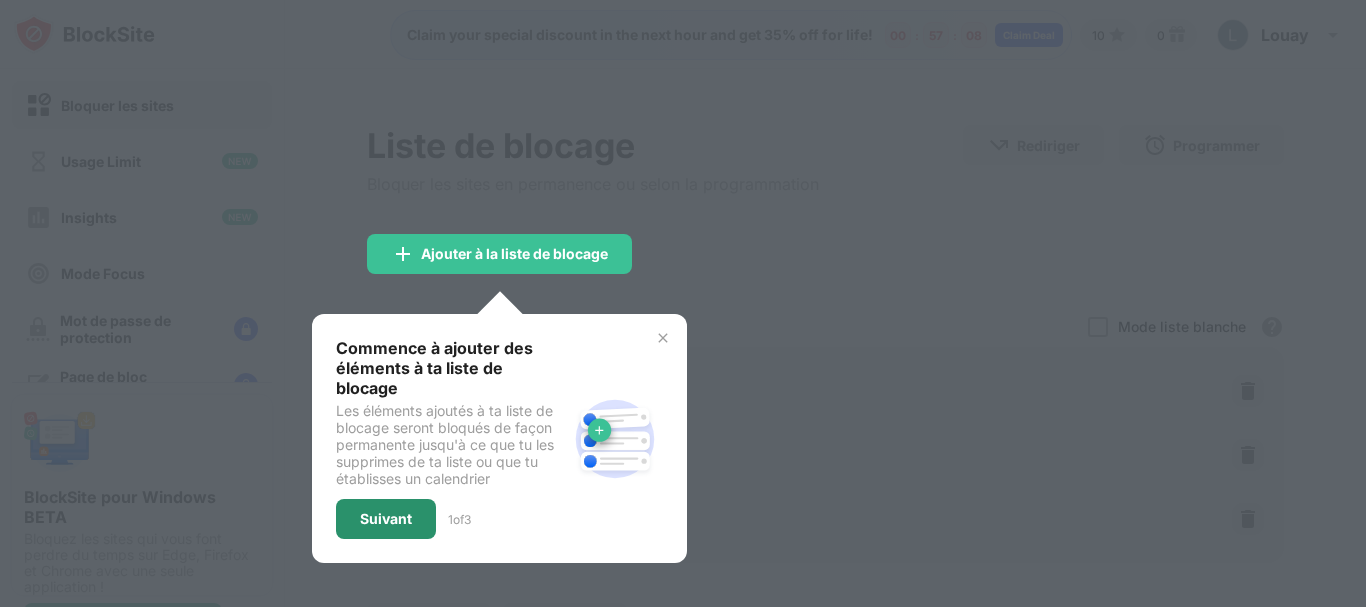 click on "Suivant" at bounding box center [386, 519] 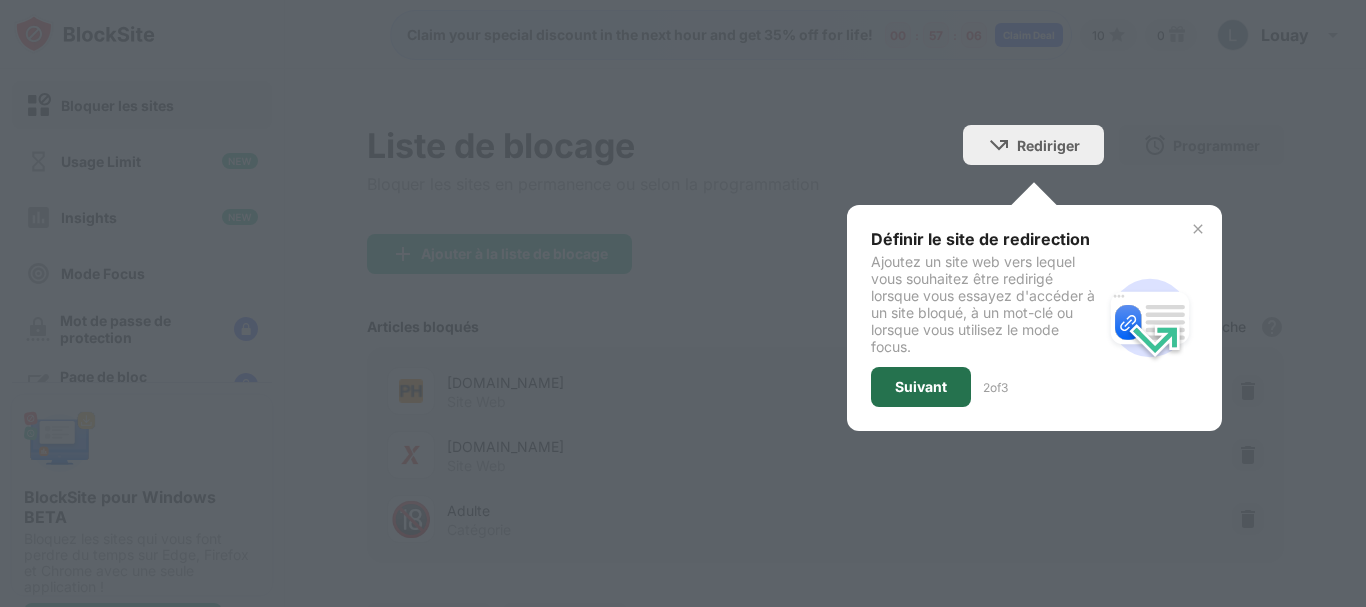 click on "Suivant" at bounding box center (921, 387) 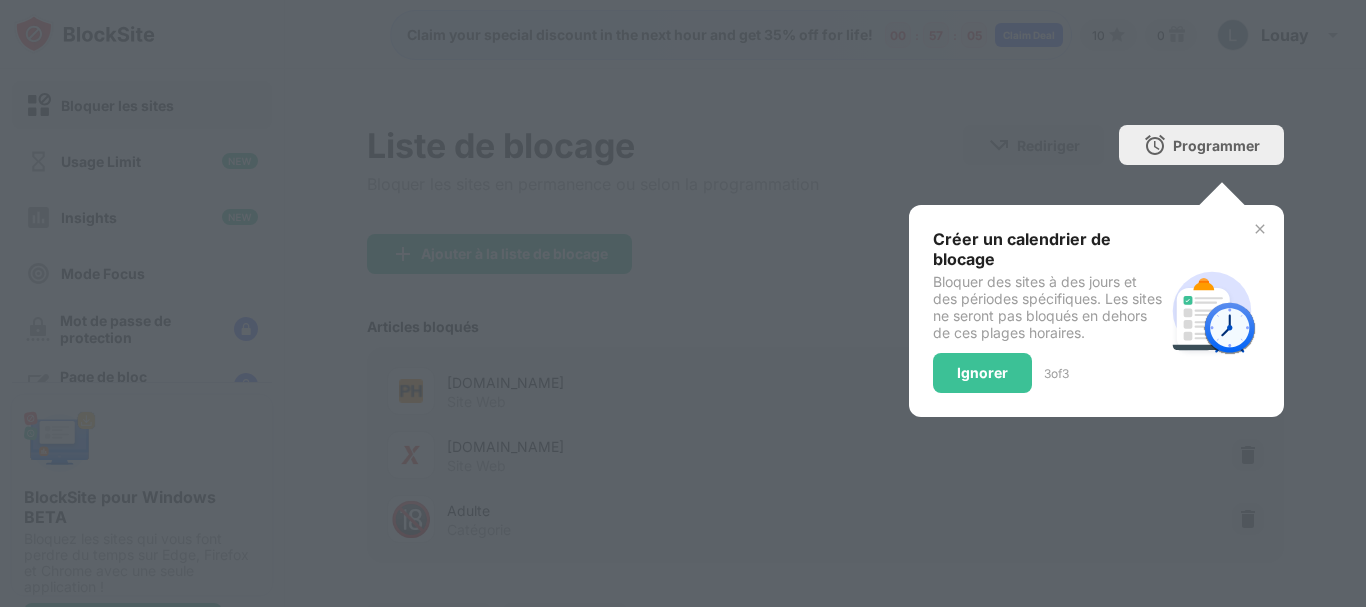 click on "Créer un calendrier de blocage Bloquer des sites à des jours et des périodes spécifiques. Les sites ne seront pas bloqués en dehors de ces plages horaires. Ignorer 3  of  3" at bounding box center (1096, 311) 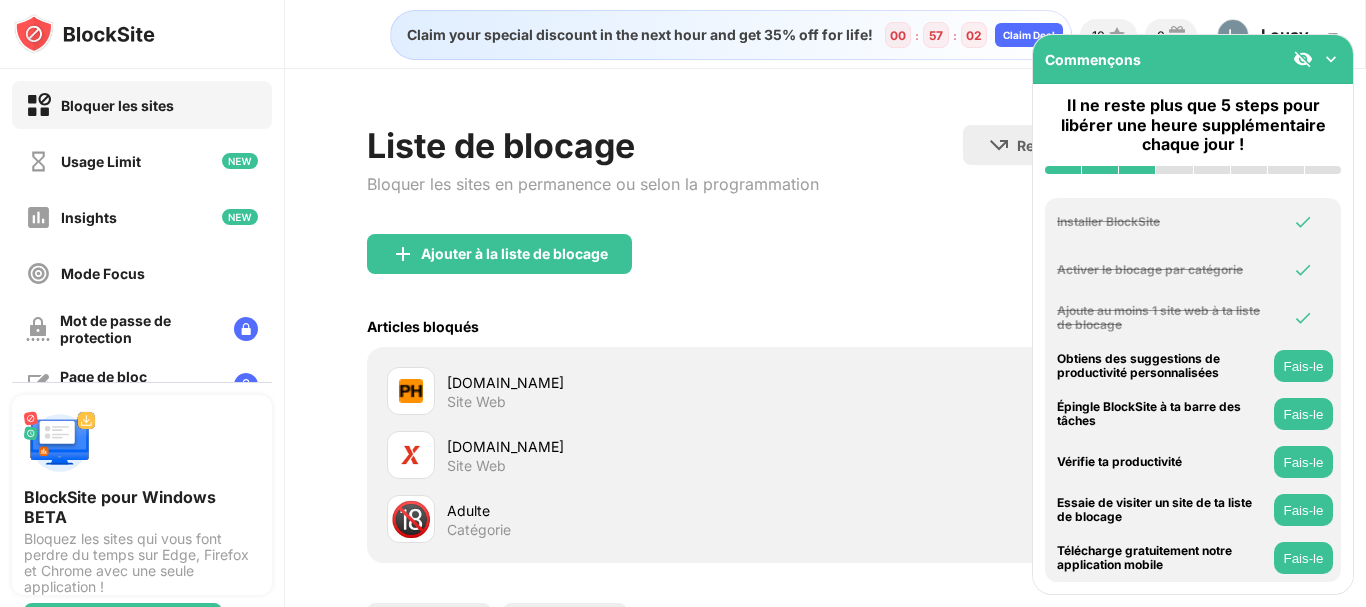 click at bounding box center (1331, 59) 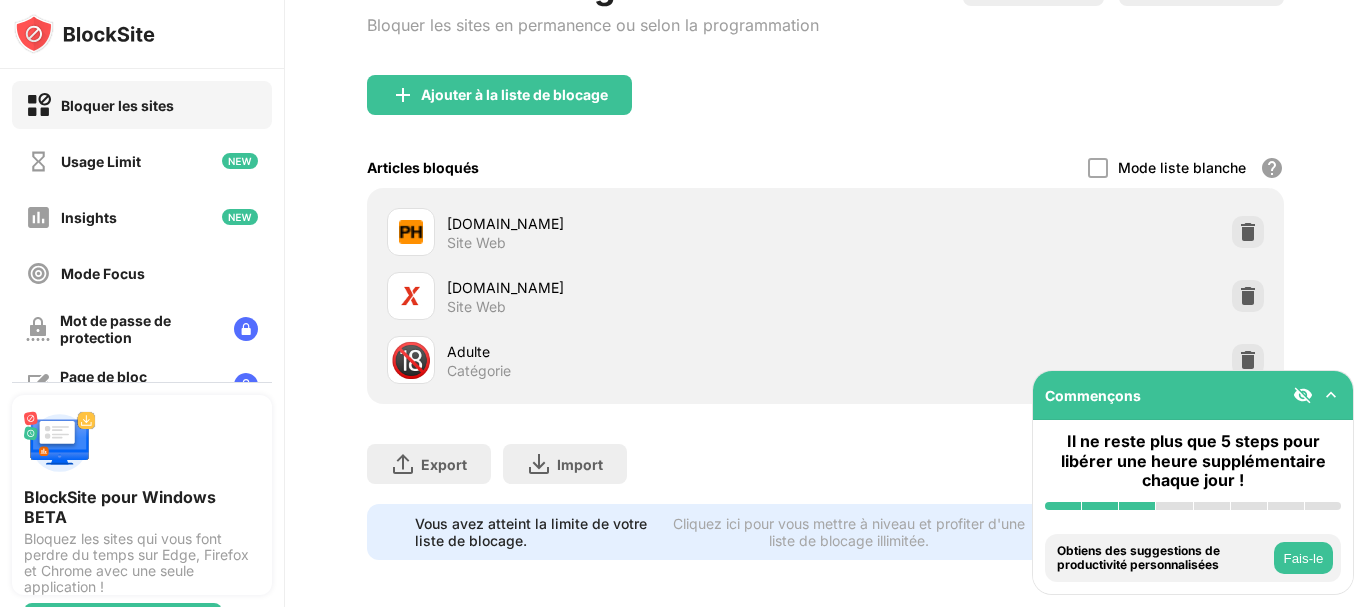 scroll, scrollTop: 183, scrollLeft: 0, axis: vertical 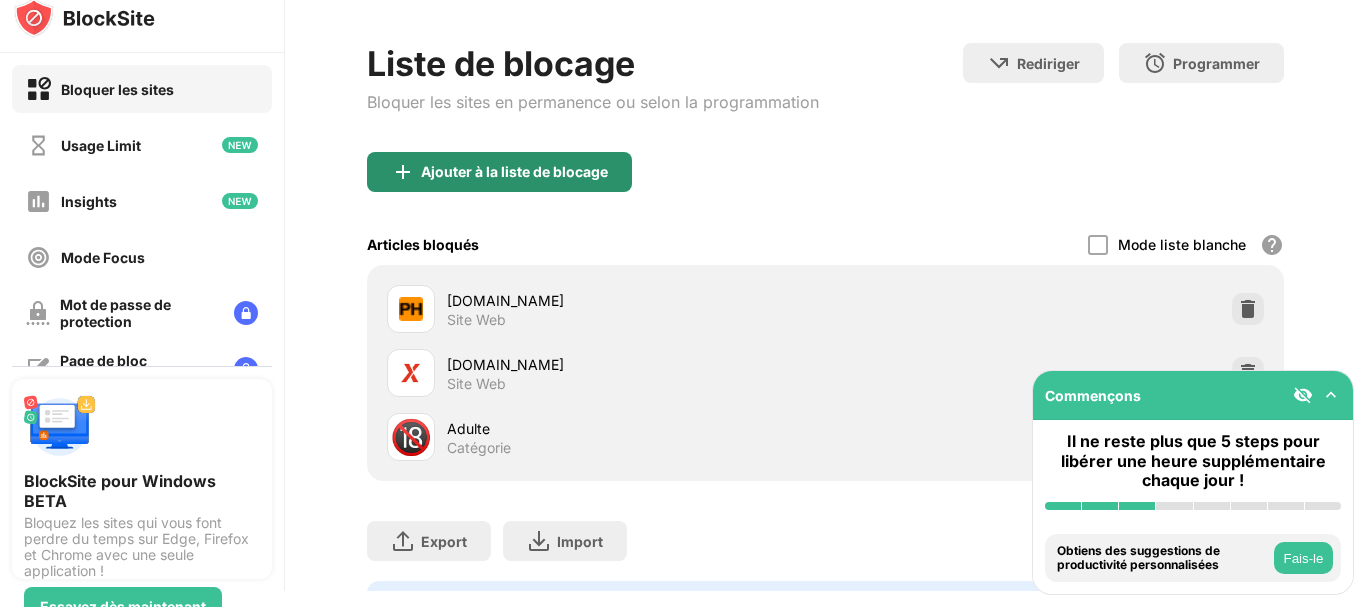 click on "Ajouter à la liste de blocage" at bounding box center (514, 172) 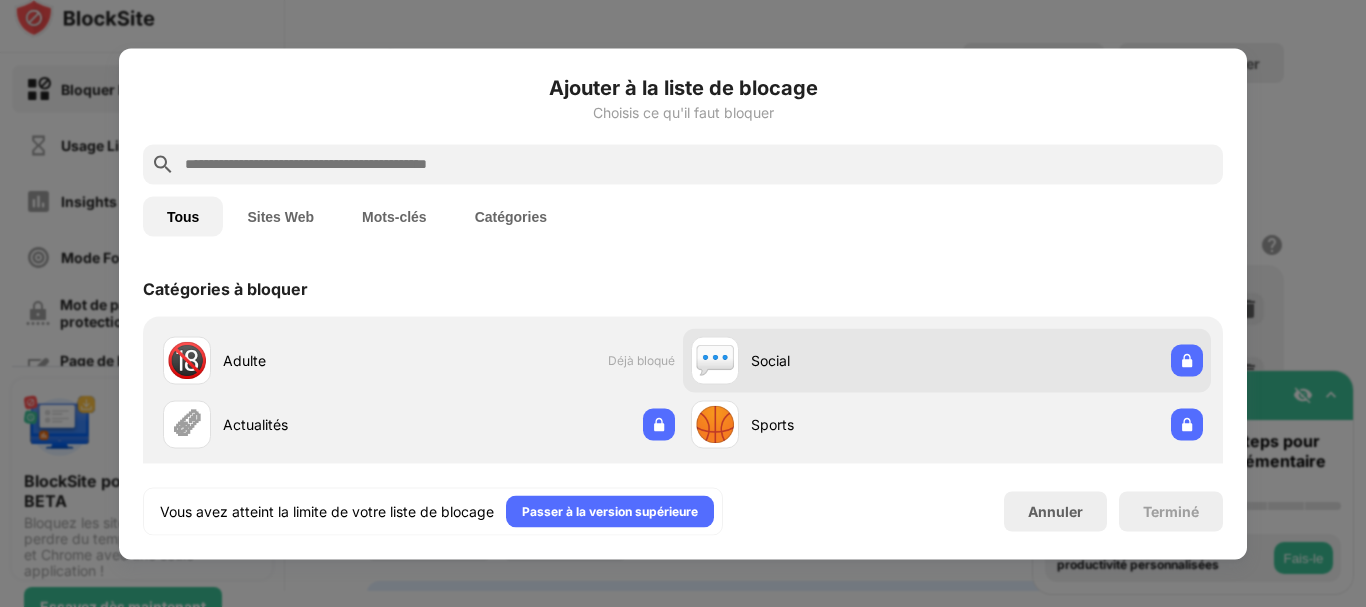 click on "Social" at bounding box center (849, 360) 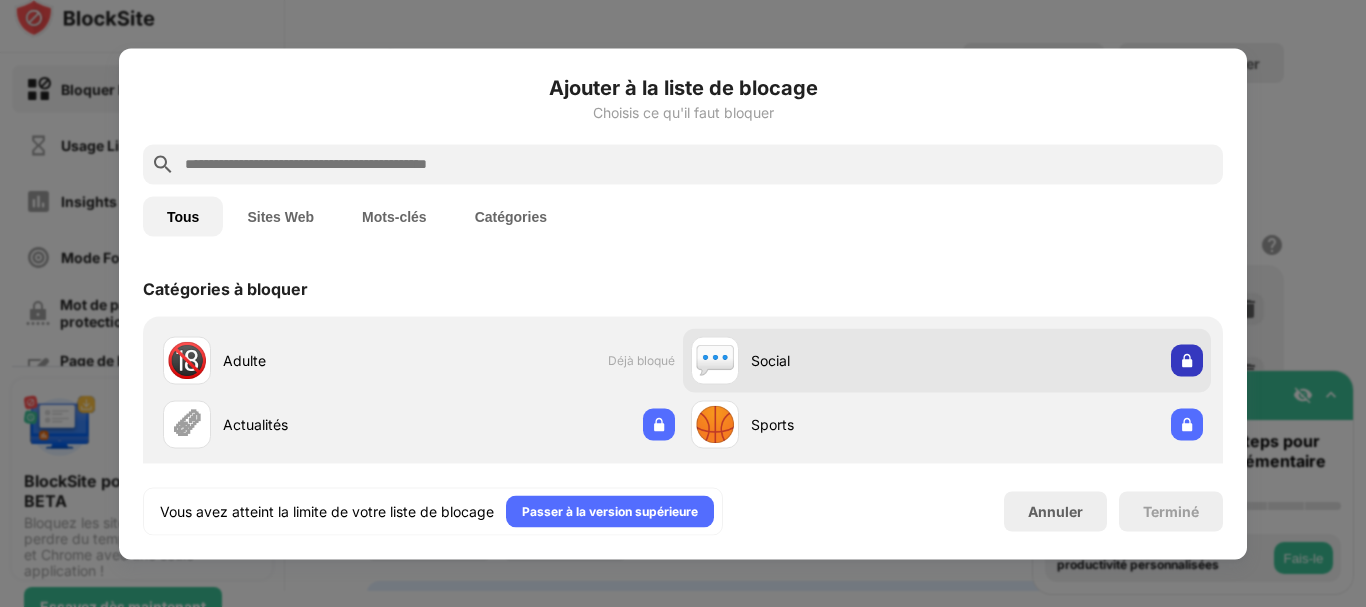 click at bounding box center (1187, 360) 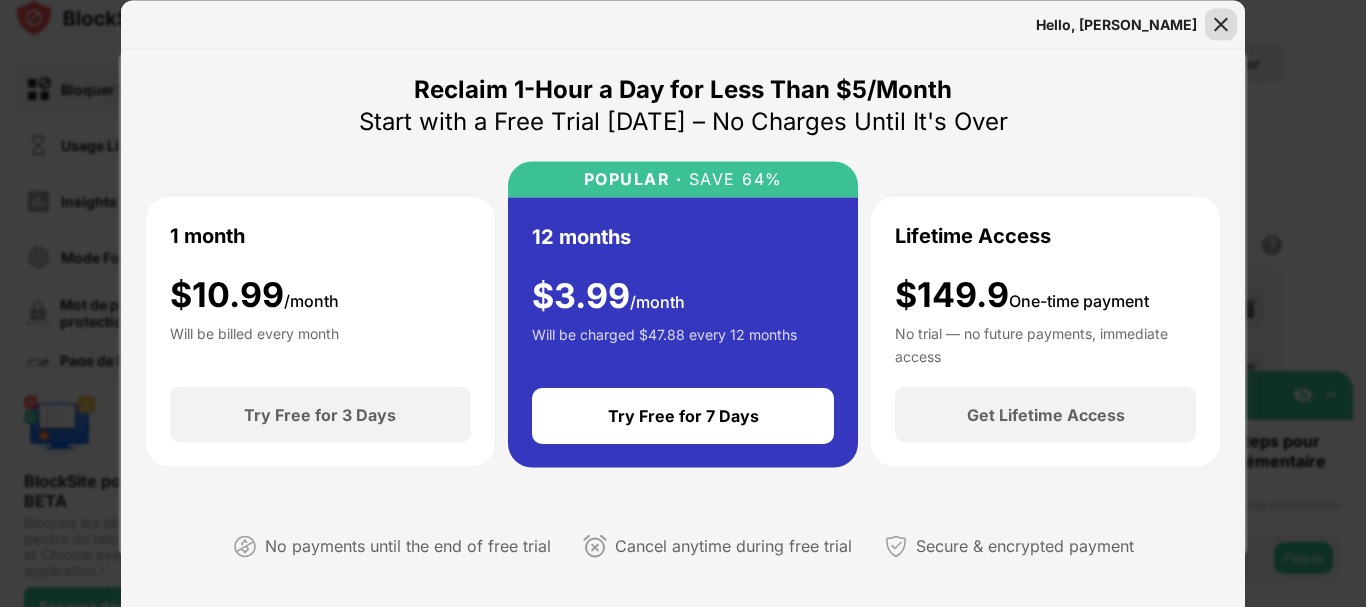 click at bounding box center [1221, 24] 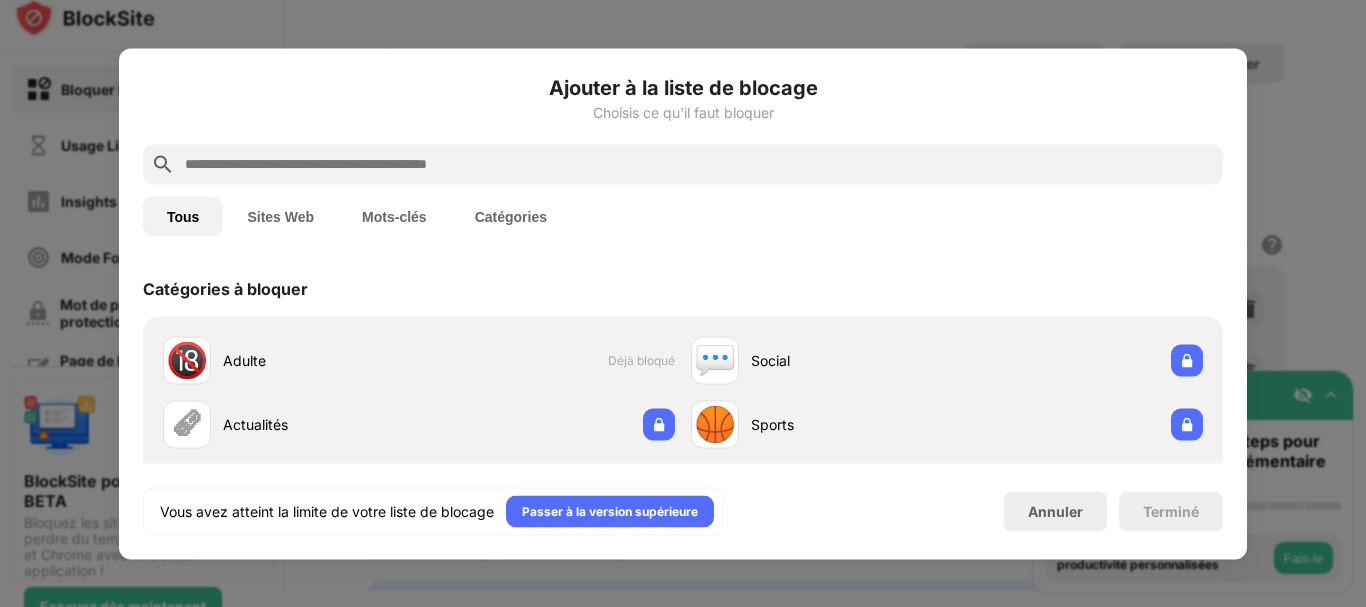 click at bounding box center (683, 303) 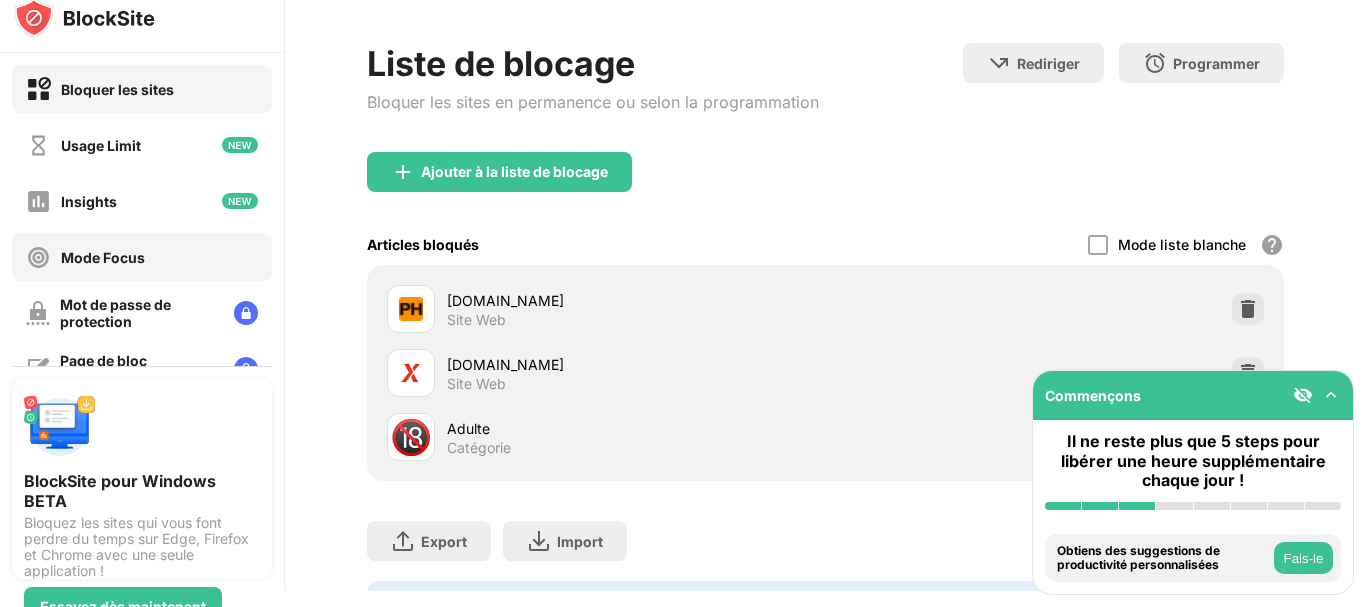 click on "Mode Focus" at bounding box center (142, 257) 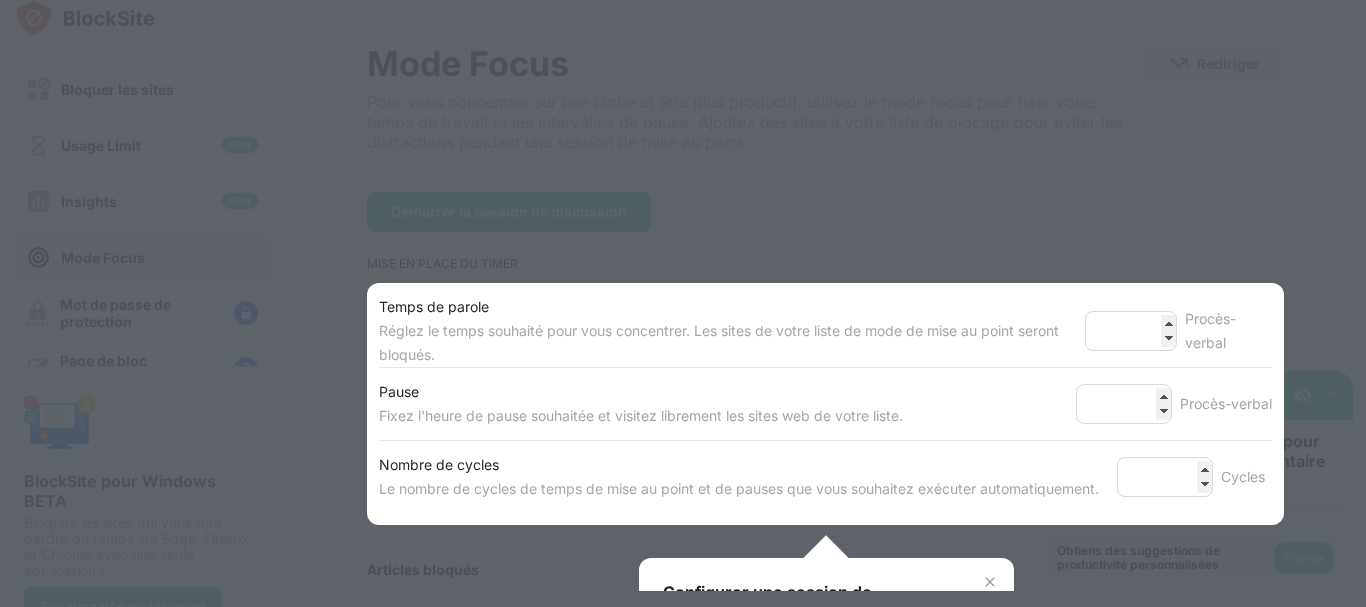 click at bounding box center (683, 303) 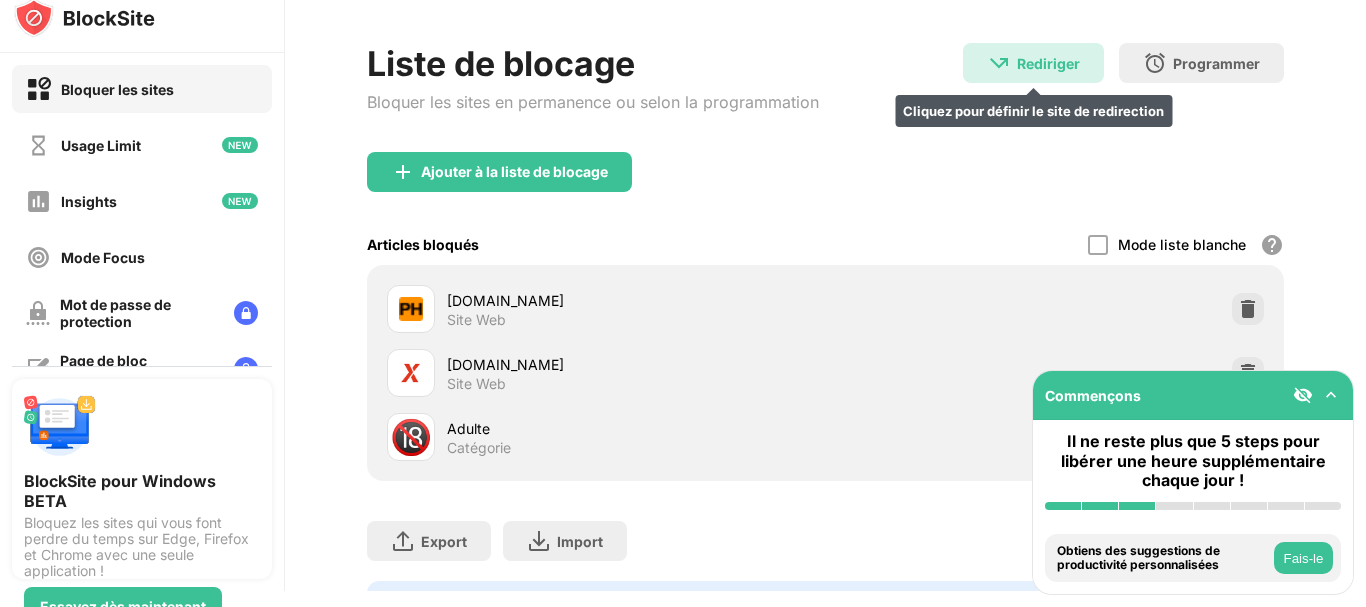 click on "Rediriger" at bounding box center [1048, 63] 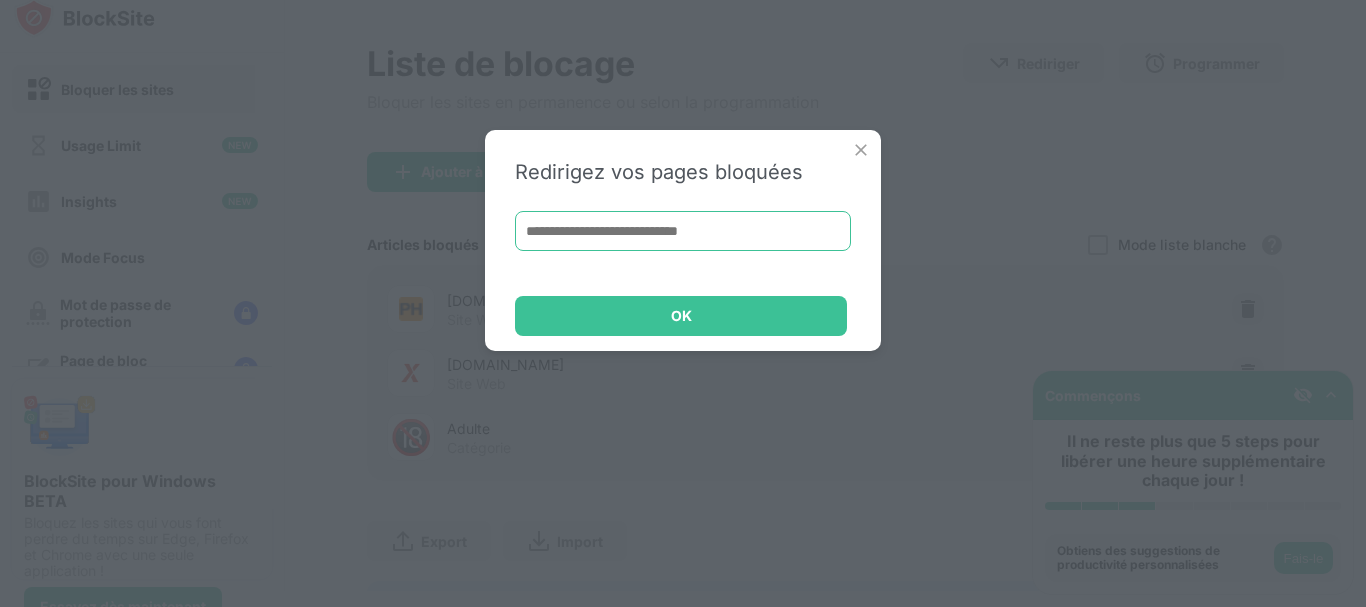 click at bounding box center [683, 231] 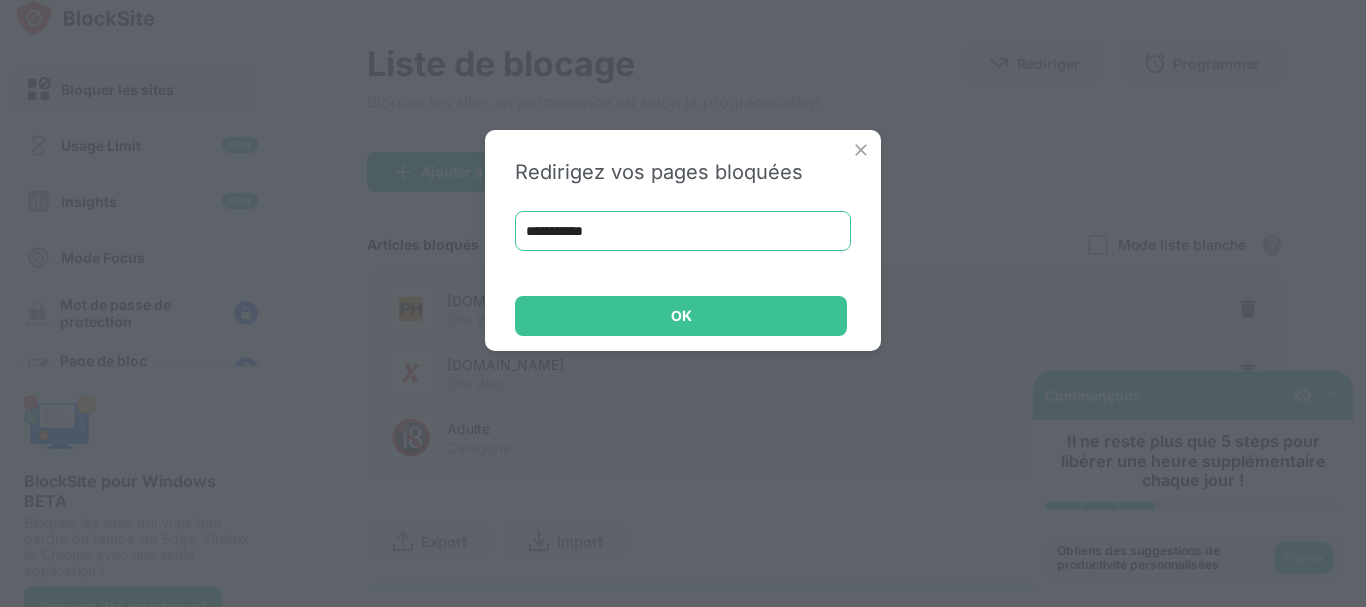 type on "**********" 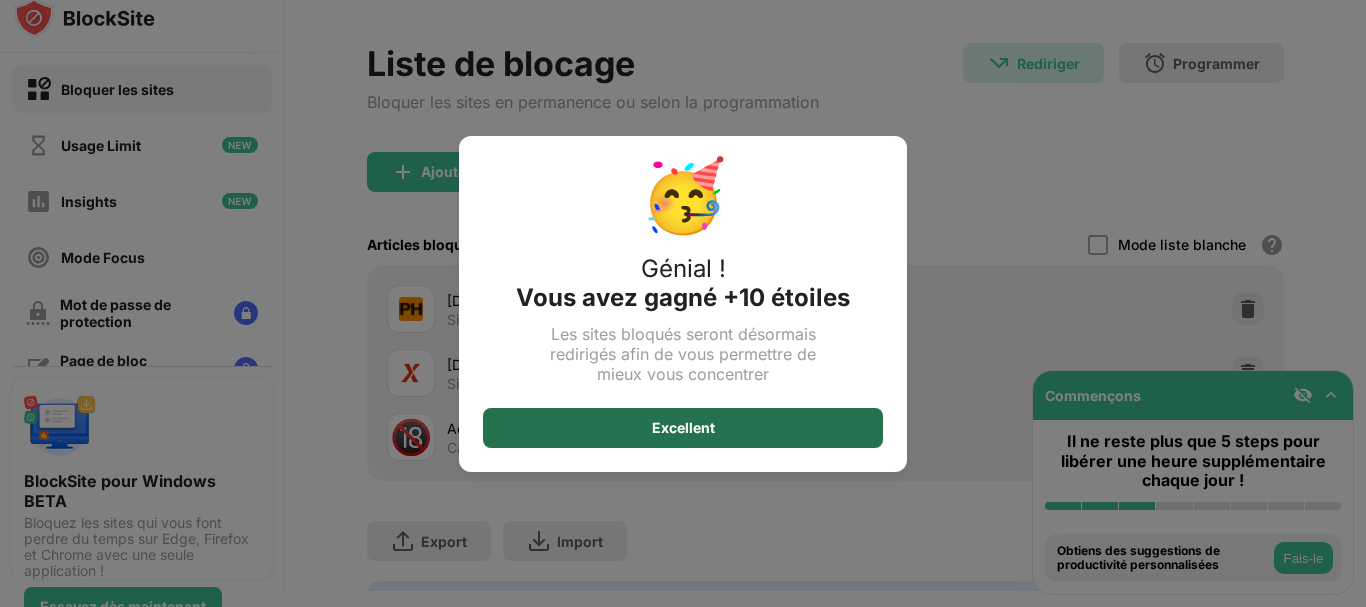 click on "Excellent" at bounding box center [683, 428] 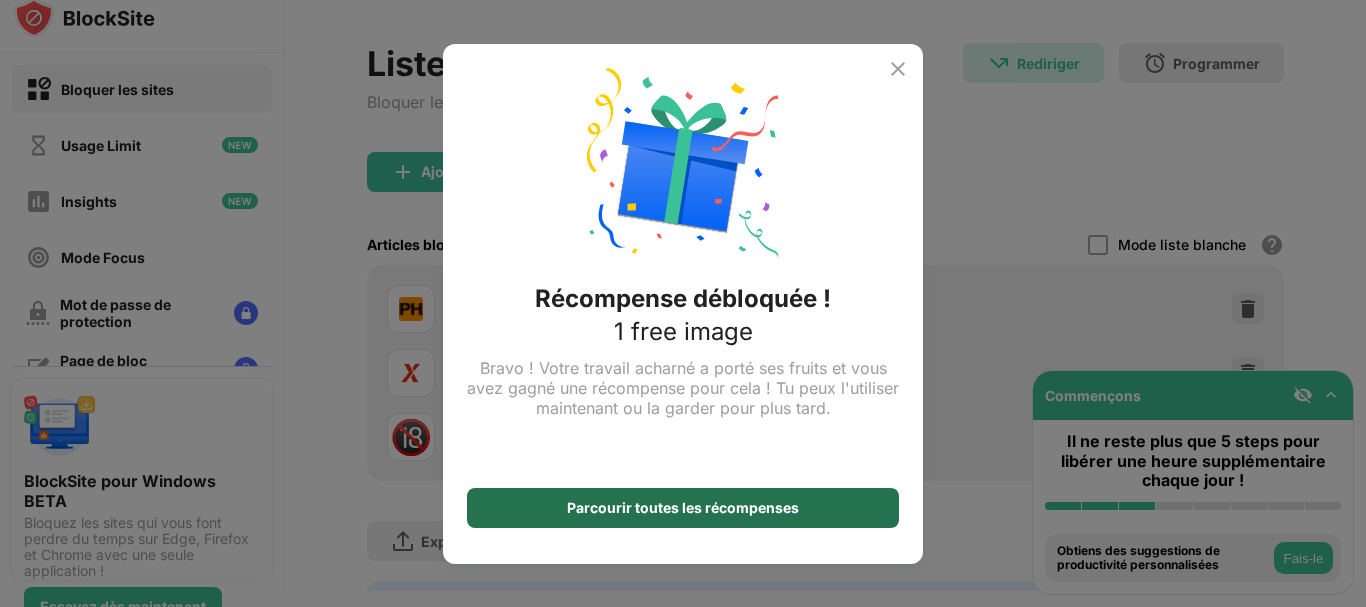 click on "Parcourir toutes les récompenses" at bounding box center [683, 508] 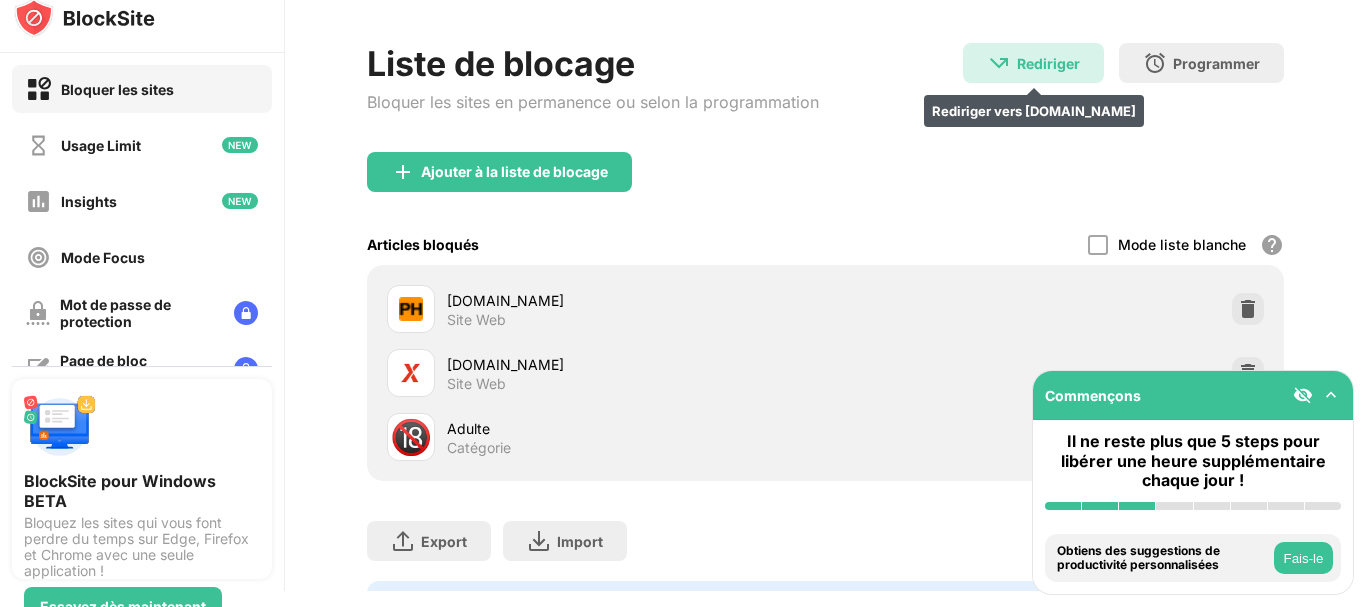 click on "Rediriger" at bounding box center [1048, 63] 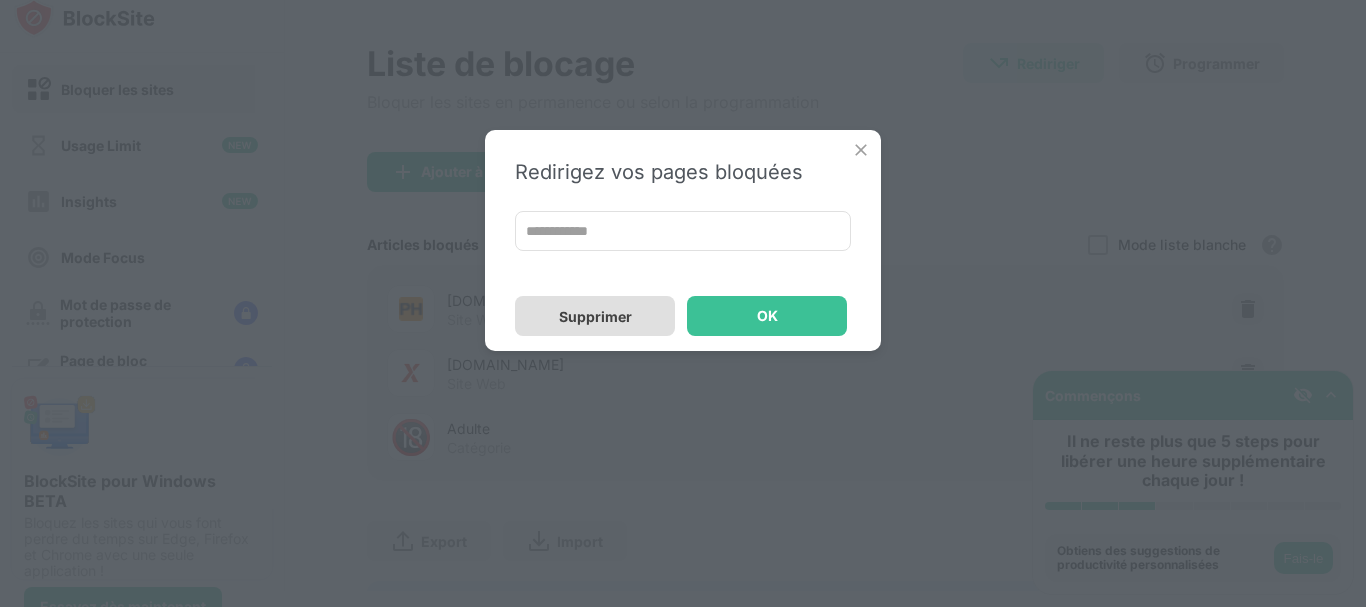 click on "Supprimer" at bounding box center (595, 316) 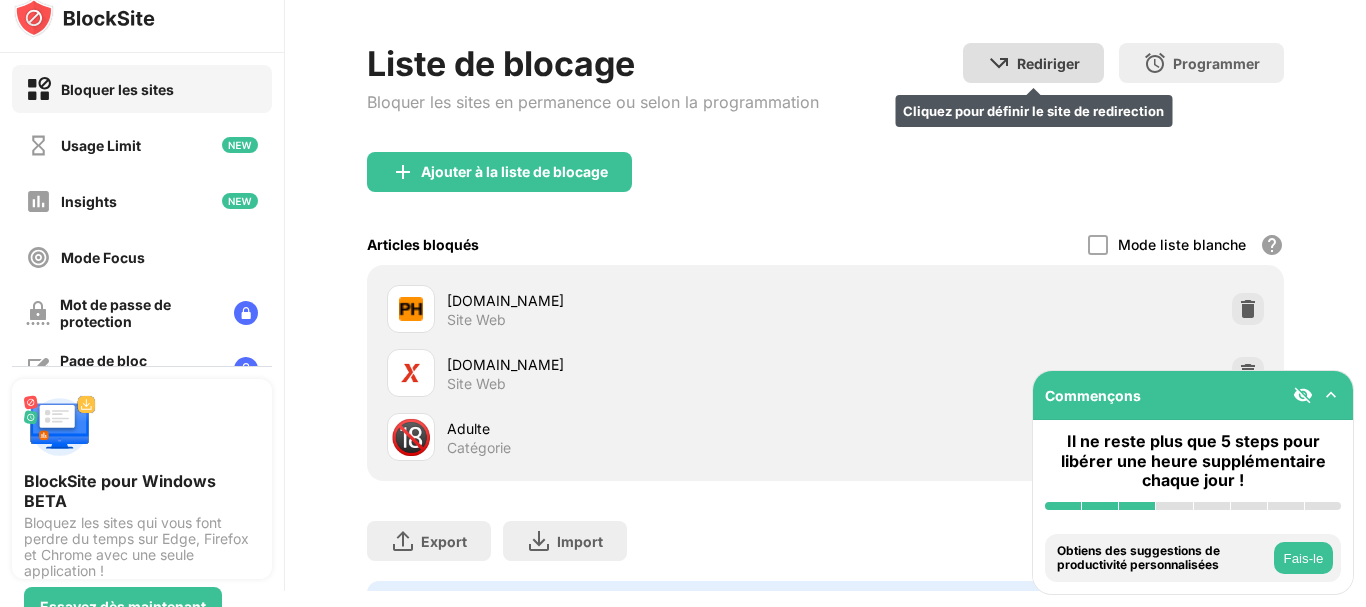 click on "Rediriger Cliquez pour définir le site de redirection" at bounding box center [1033, 63] 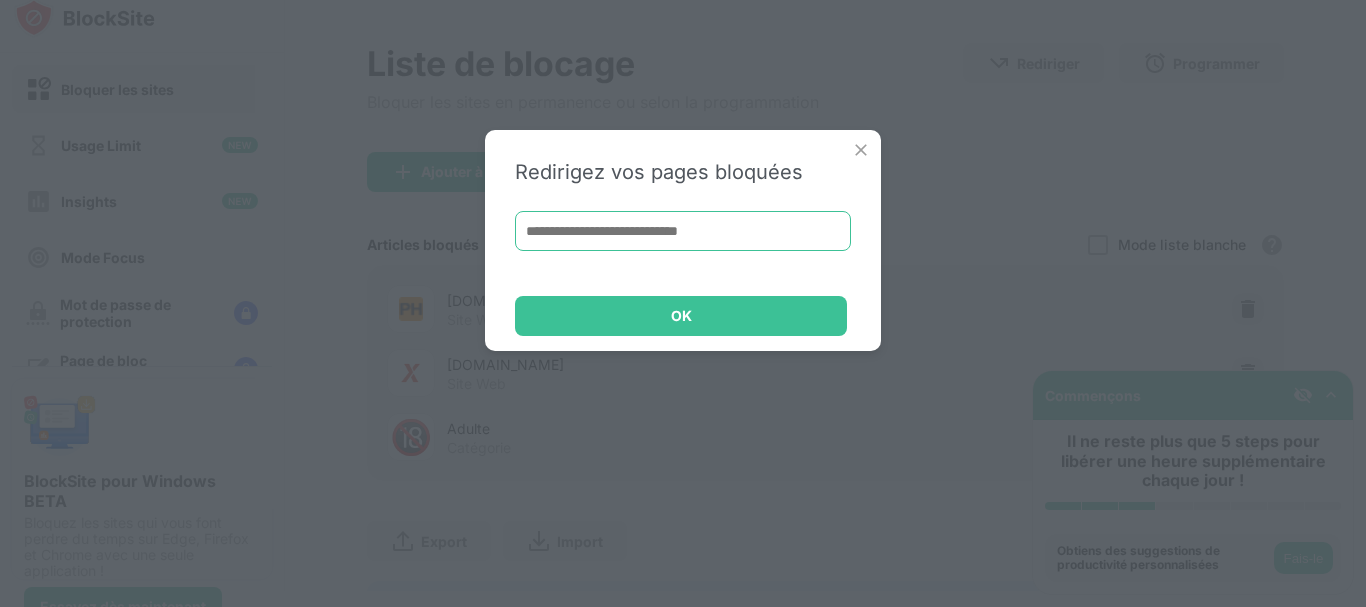 click at bounding box center (683, 231) 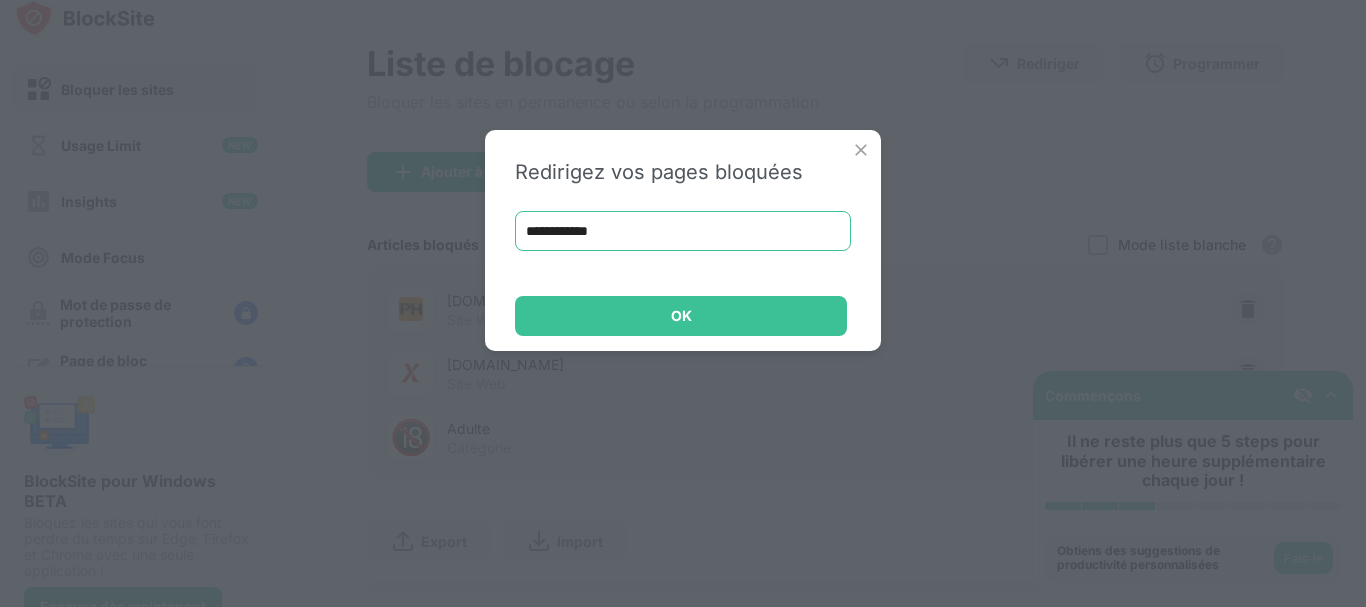 type on "**********" 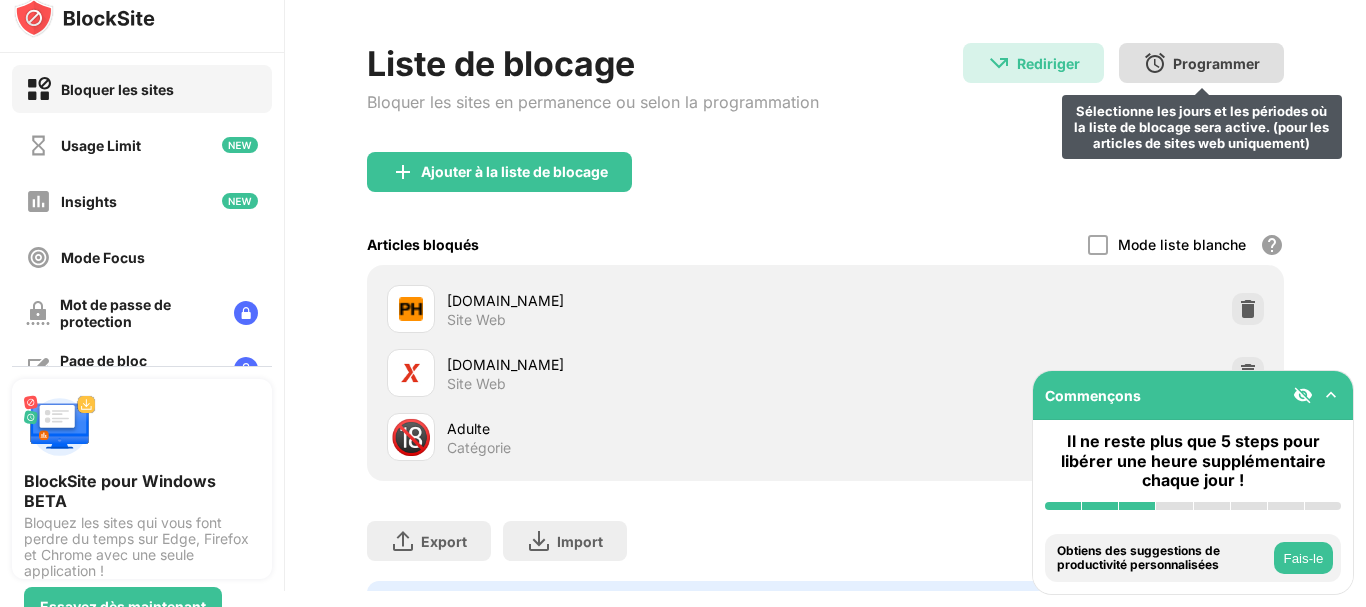 click at bounding box center (1155, 63) 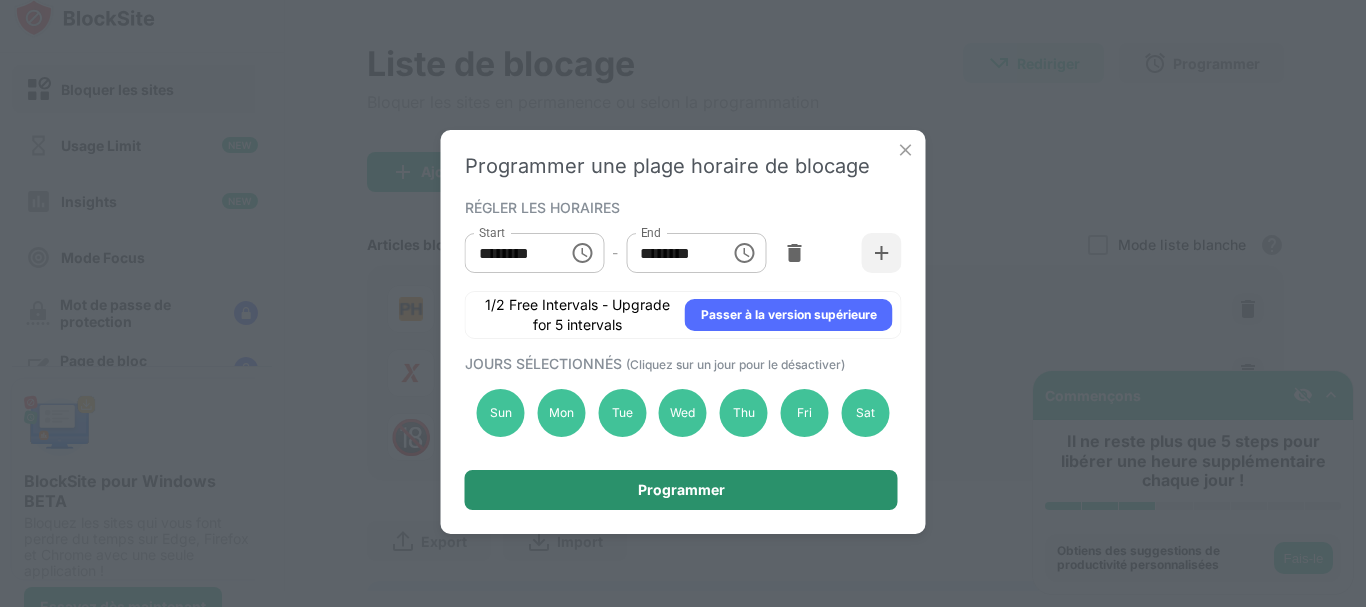 click on "Programmer" at bounding box center (681, 490) 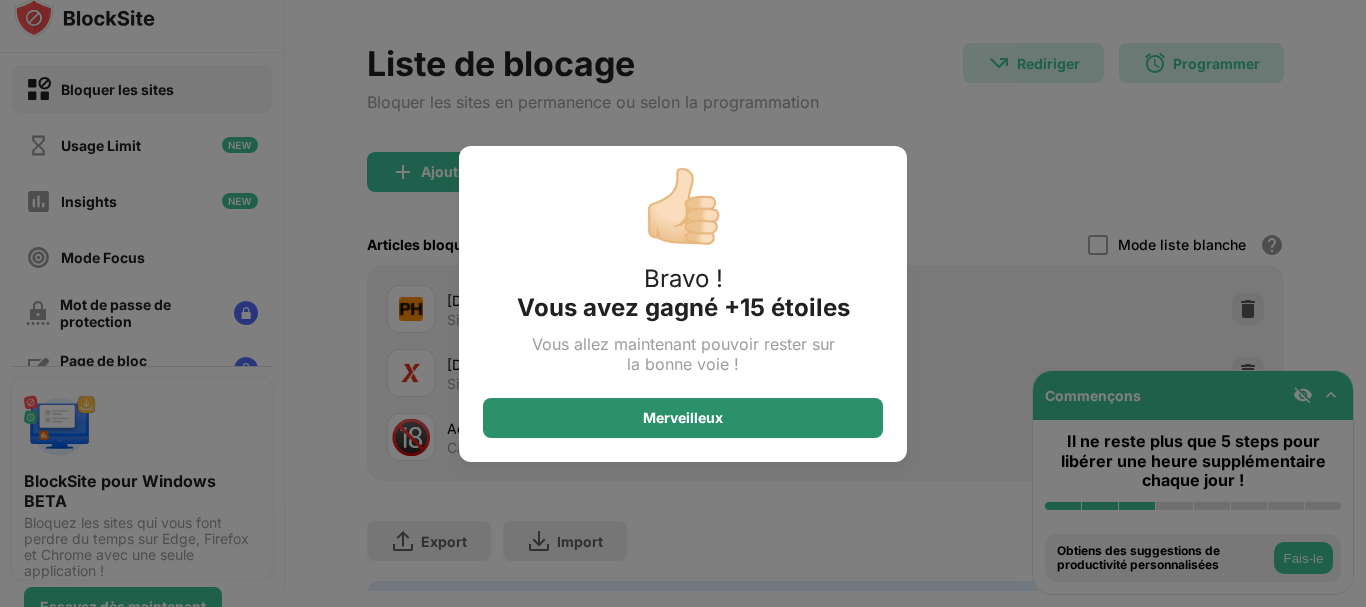 click on "Merveilleux" at bounding box center (683, 418) 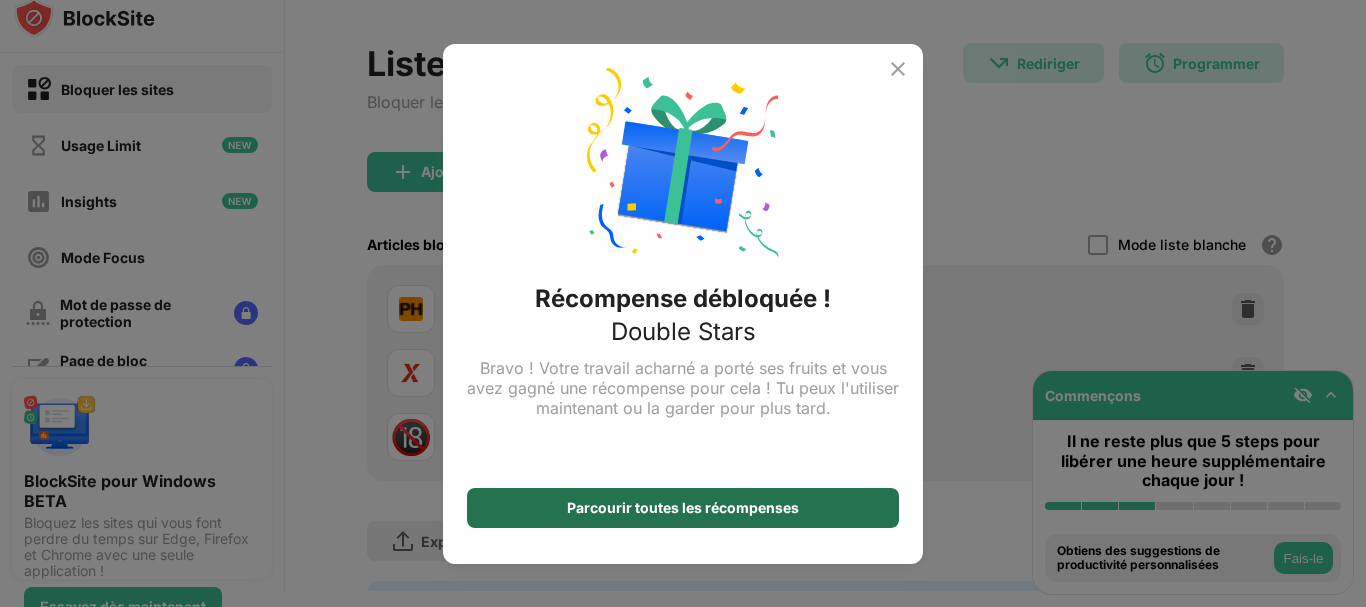 click on "Parcourir toutes les récompenses" at bounding box center [683, 508] 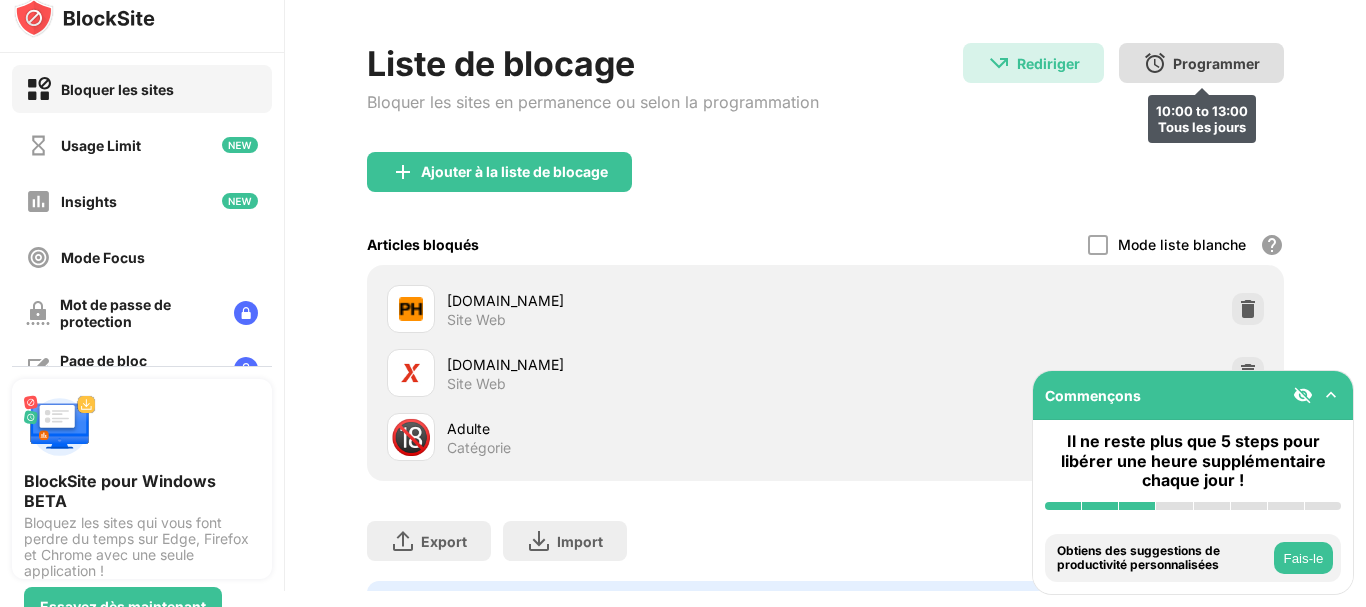 click on "Programmer 10:00 to 13:00 Tous les jours" at bounding box center (1201, 63) 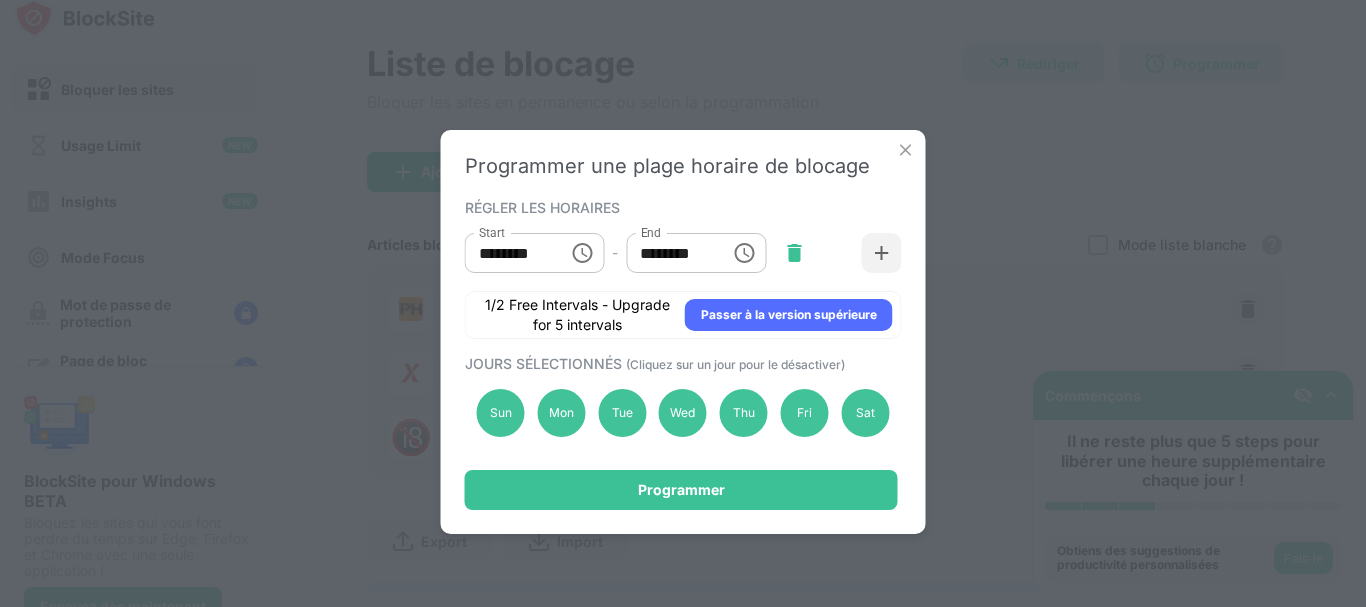 click at bounding box center (794, 253) 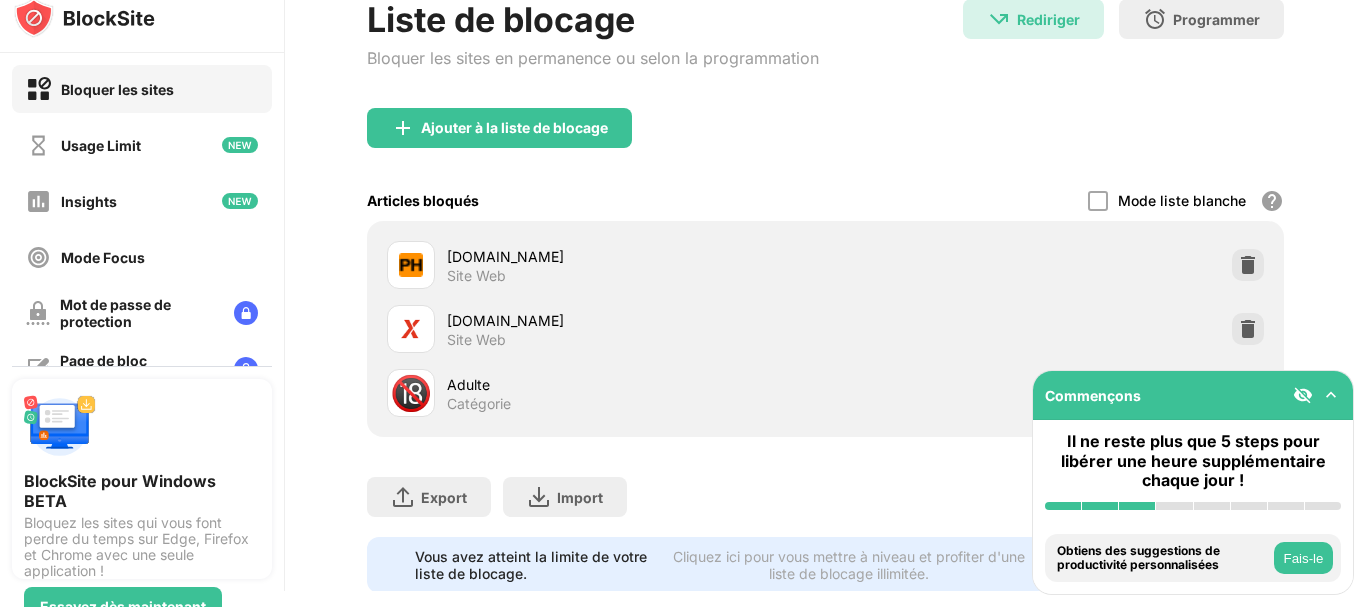 scroll, scrollTop: 183, scrollLeft: 0, axis: vertical 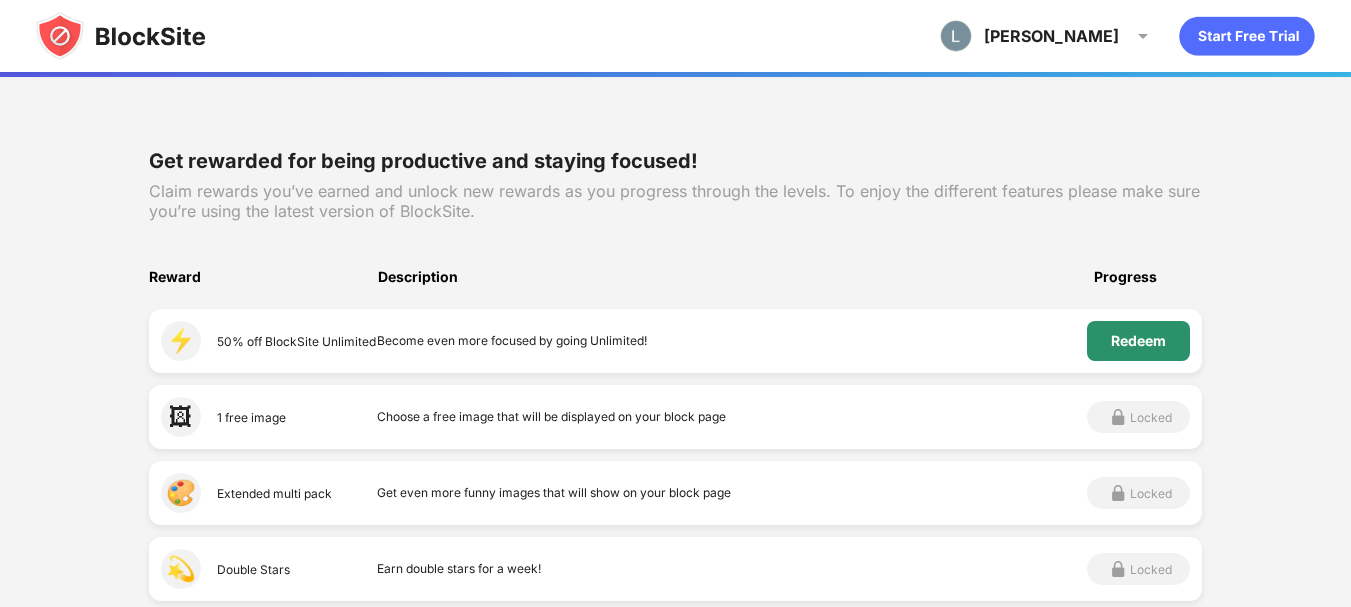 click on "Redeem" at bounding box center (1138, 341) 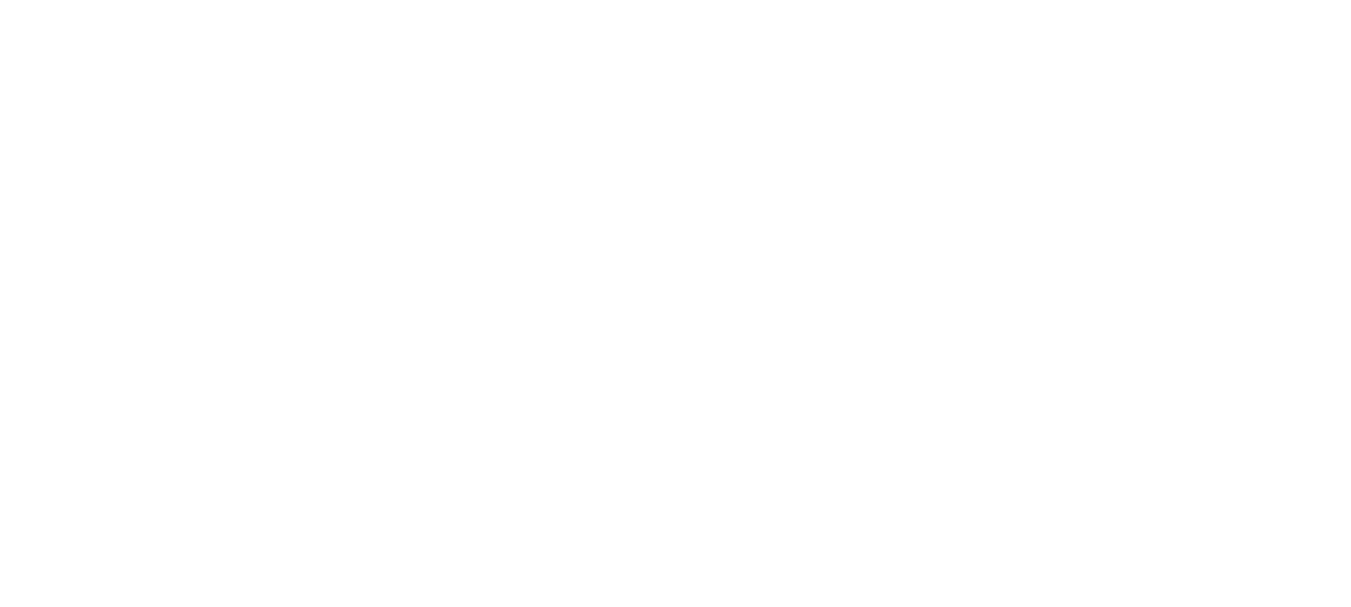 scroll, scrollTop: 0, scrollLeft: 0, axis: both 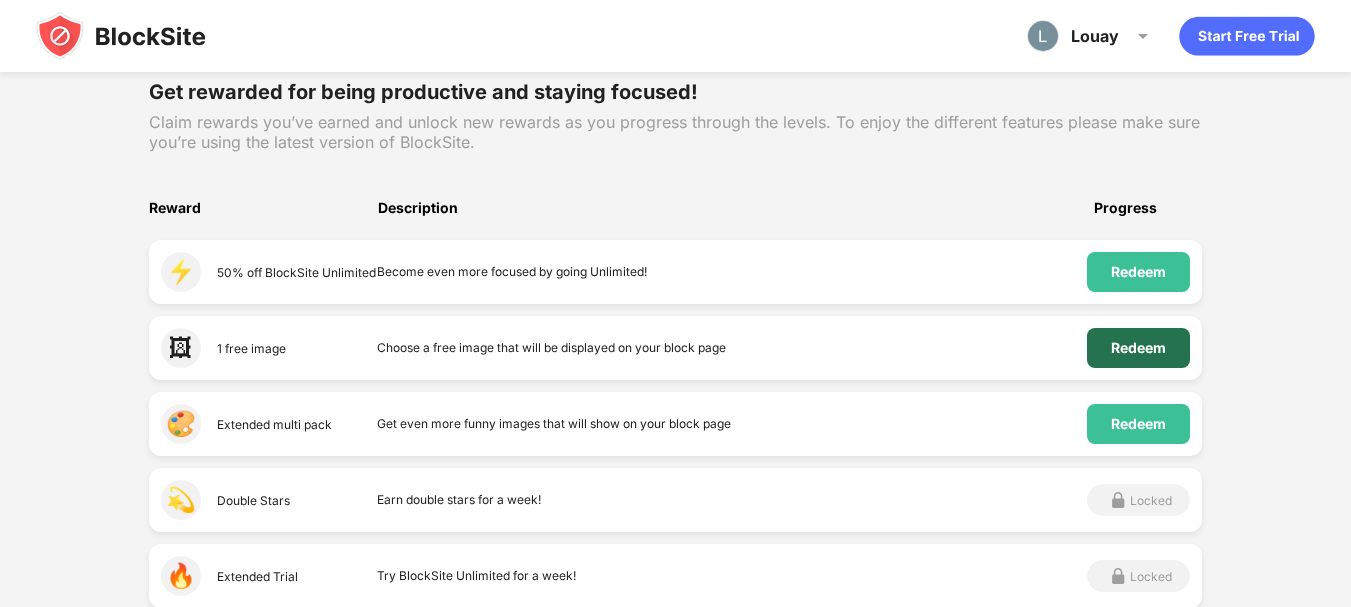 click on "Redeem" at bounding box center [1138, 348] 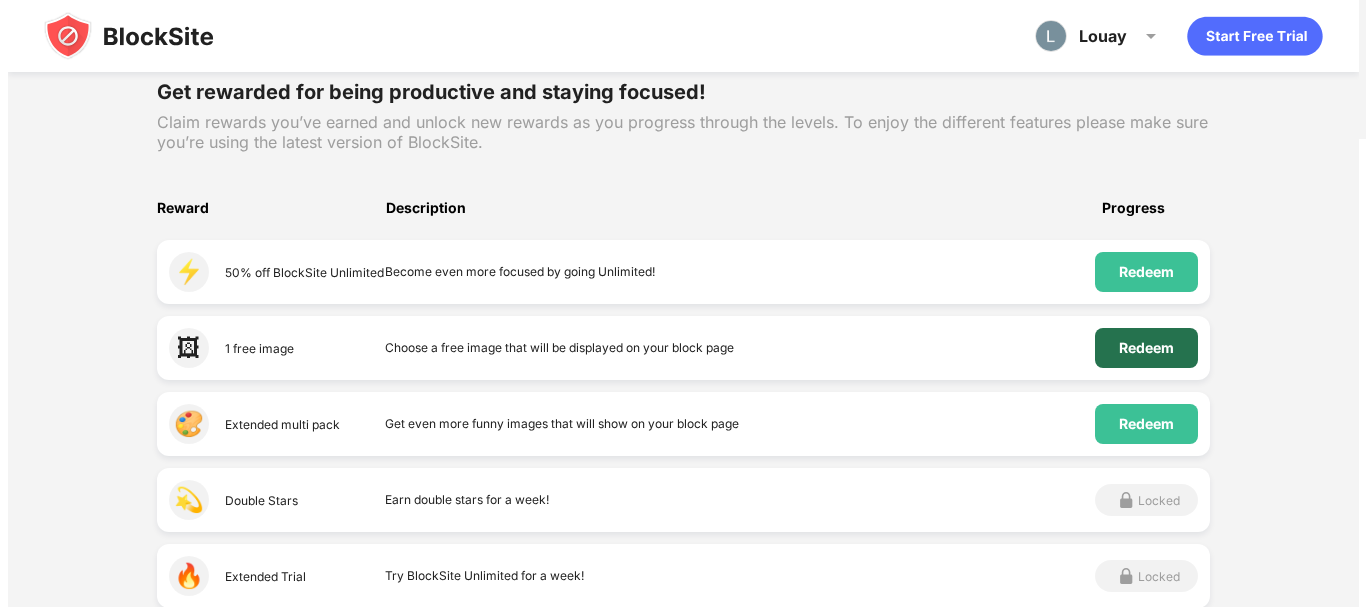 scroll, scrollTop: 0, scrollLeft: 0, axis: both 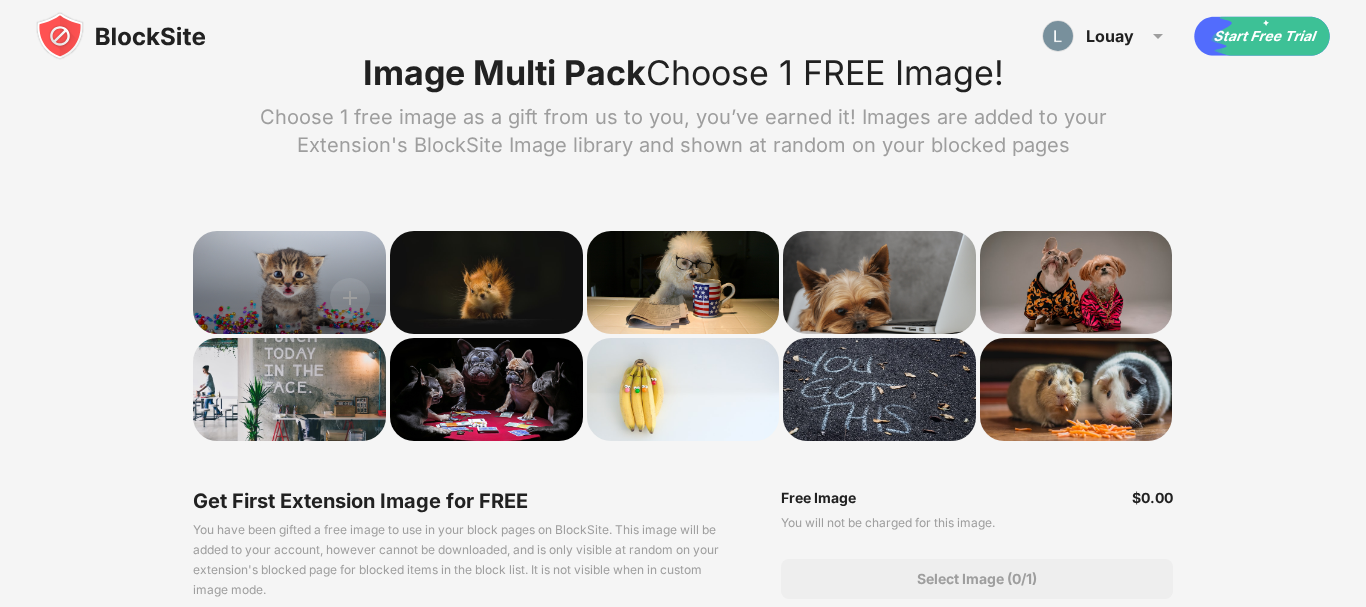 click at bounding box center [289, 282] 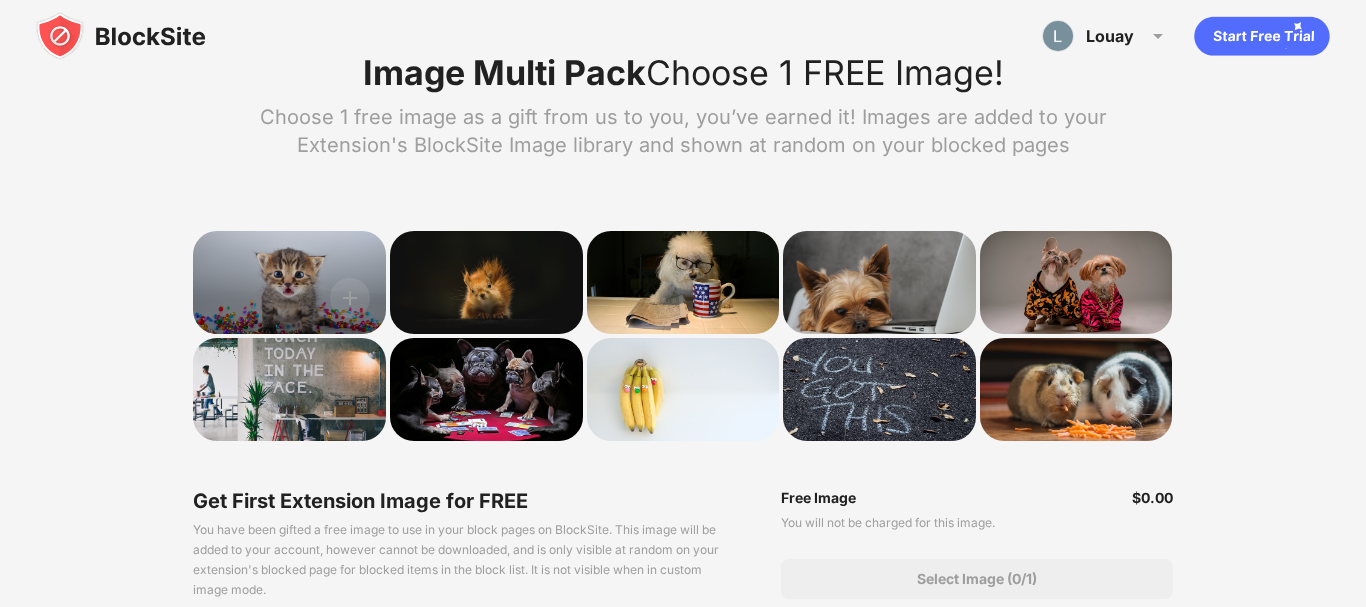 click at bounding box center (289, 282) 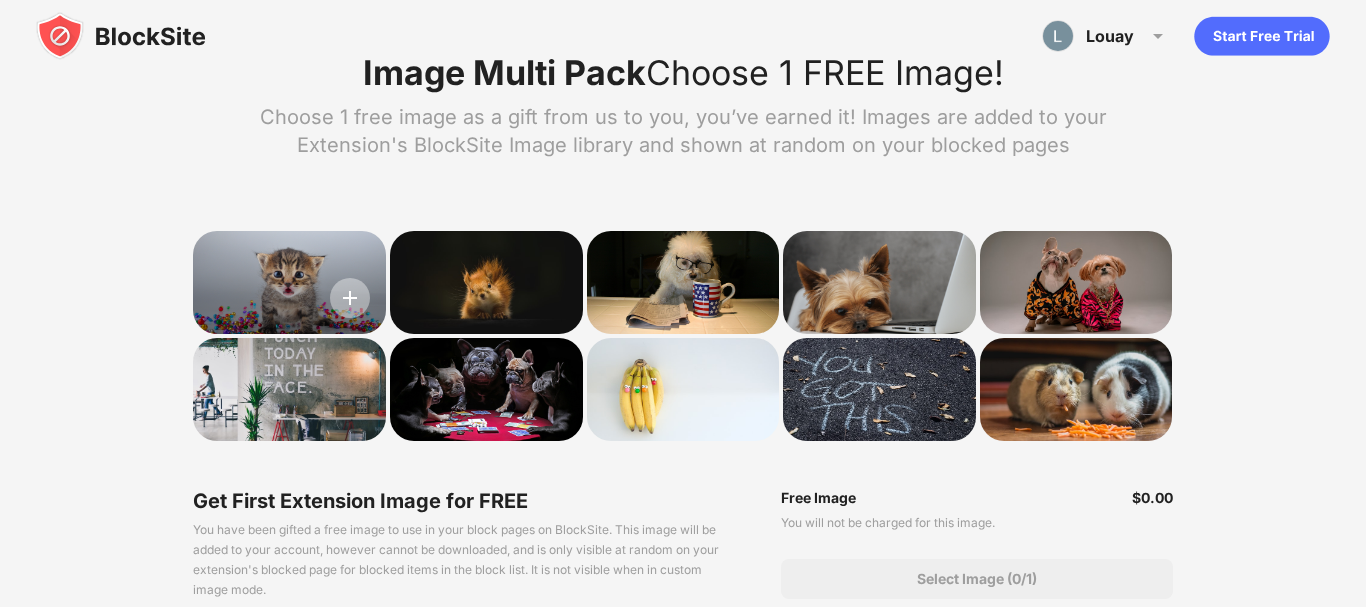 click at bounding box center (350, 298) 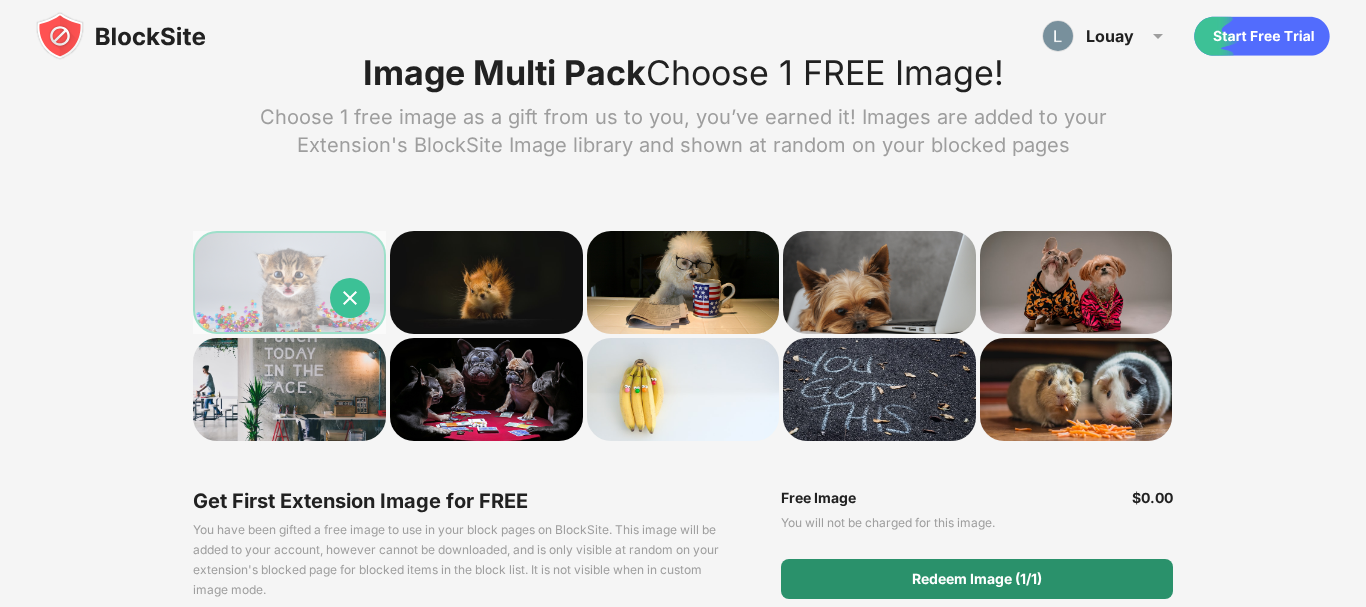 click on "Redeem Image (1/1)" at bounding box center (976, 579) 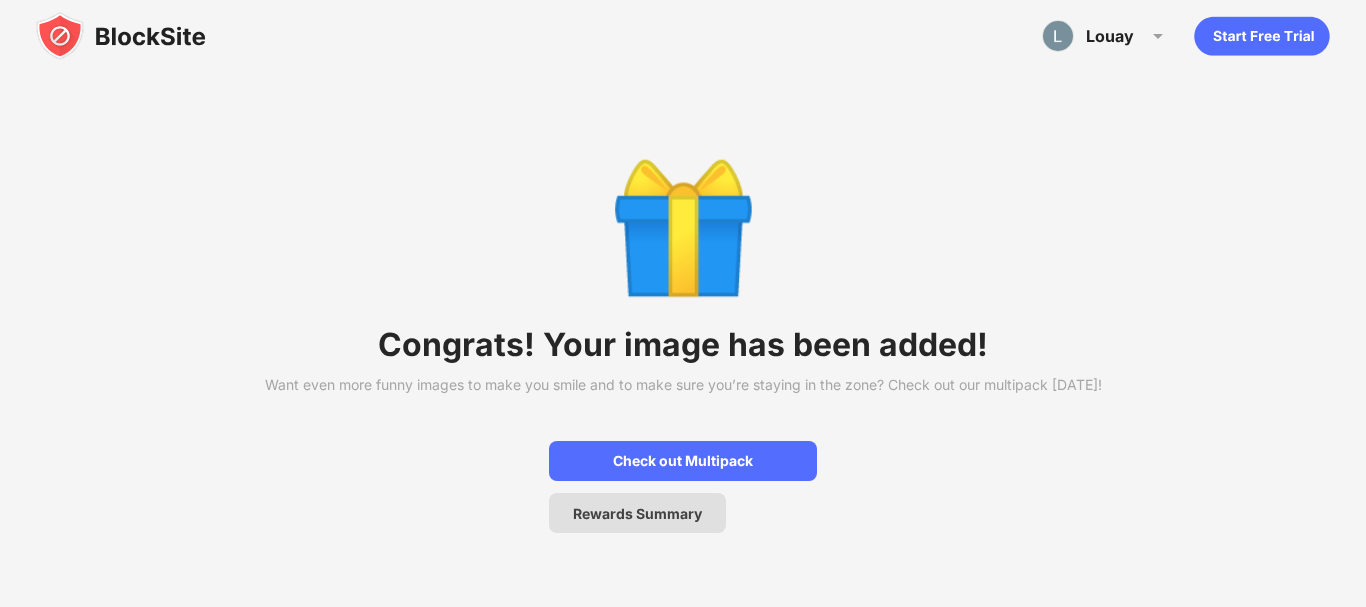click on "Rewards Summary" at bounding box center [637, 513] 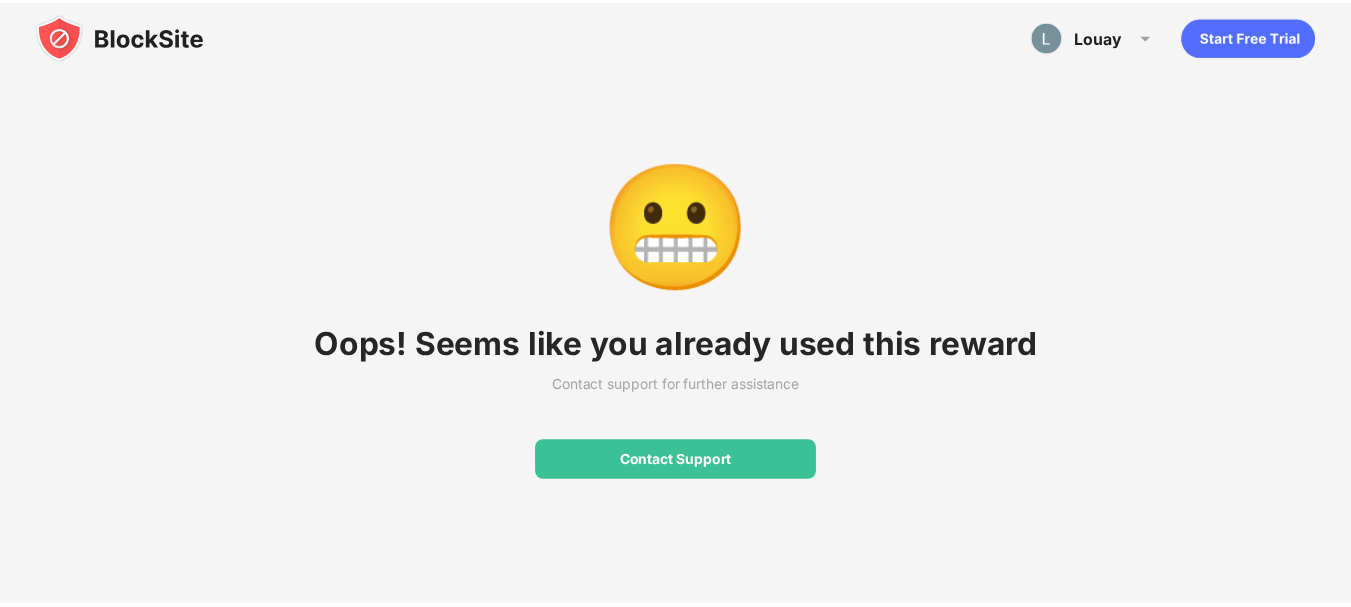 scroll, scrollTop: 101, scrollLeft: 0, axis: vertical 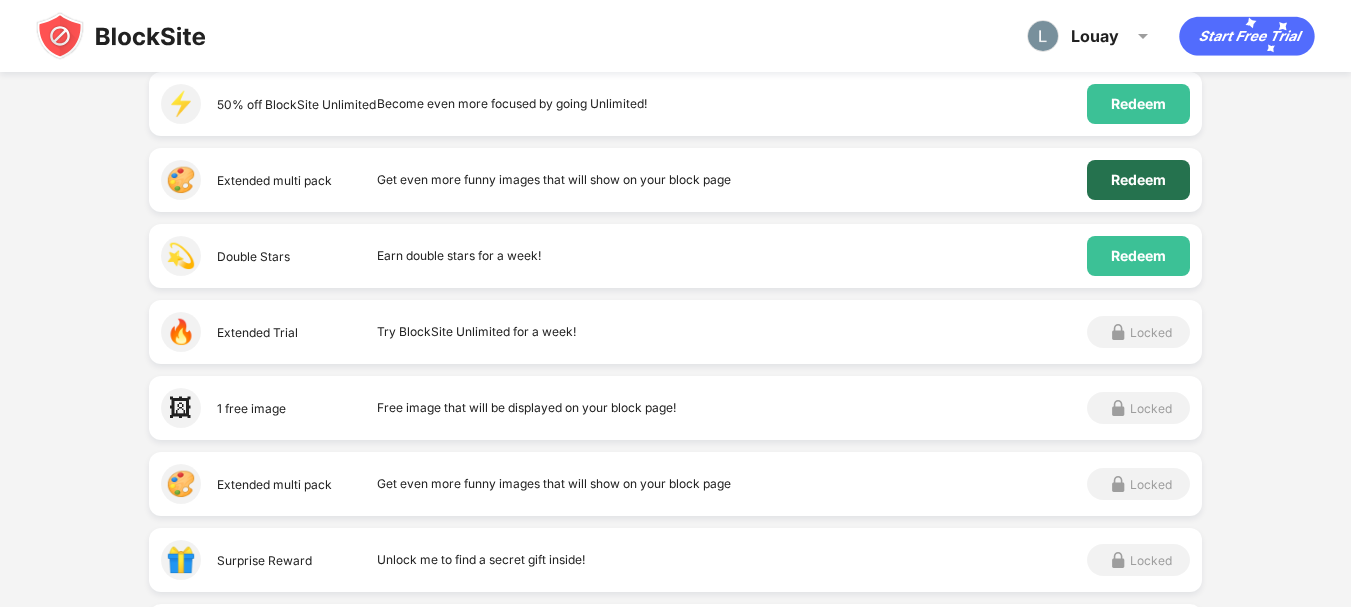 click on "Redeem" at bounding box center (1138, 180) 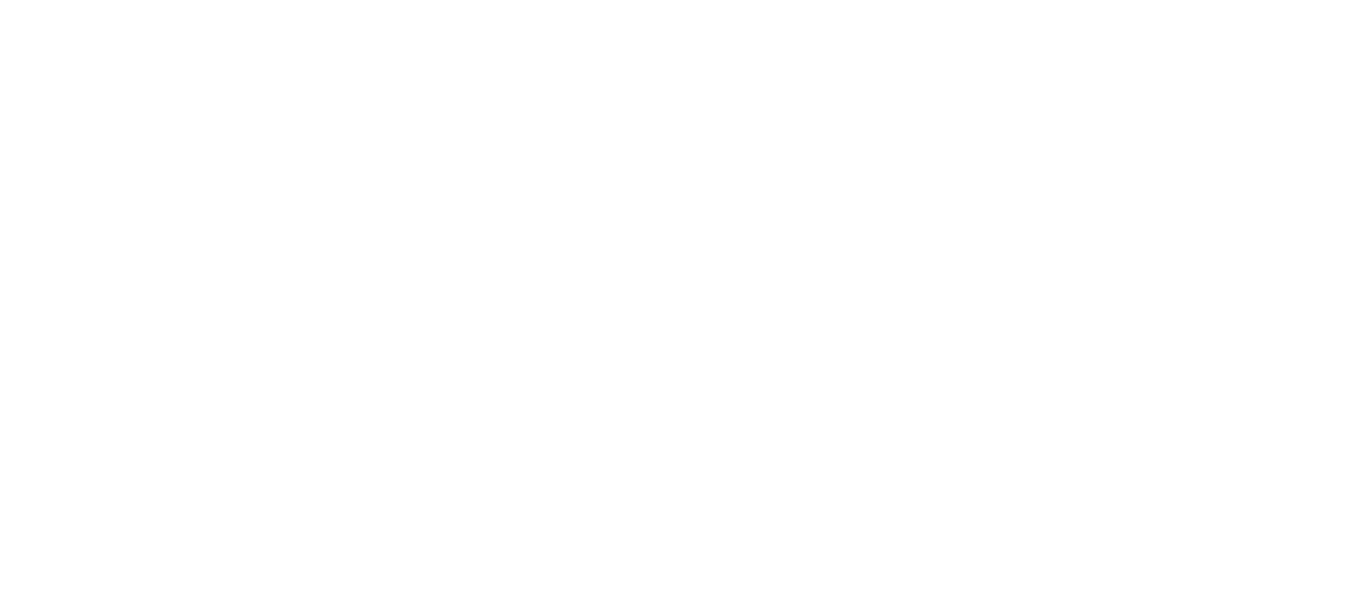 scroll, scrollTop: 0, scrollLeft: 0, axis: both 